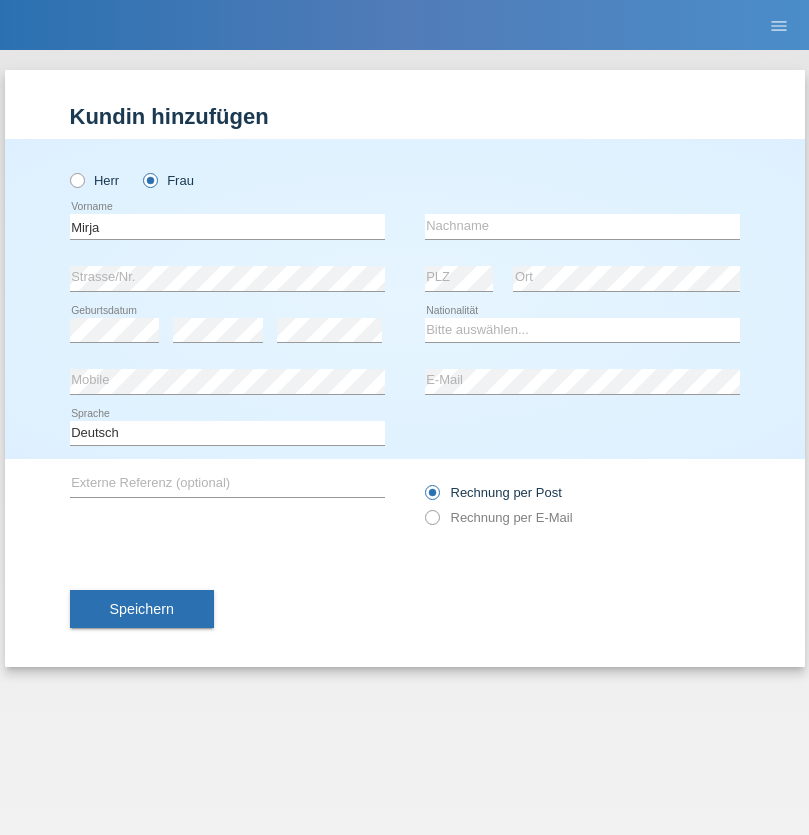 scroll, scrollTop: 0, scrollLeft: 0, axis: both 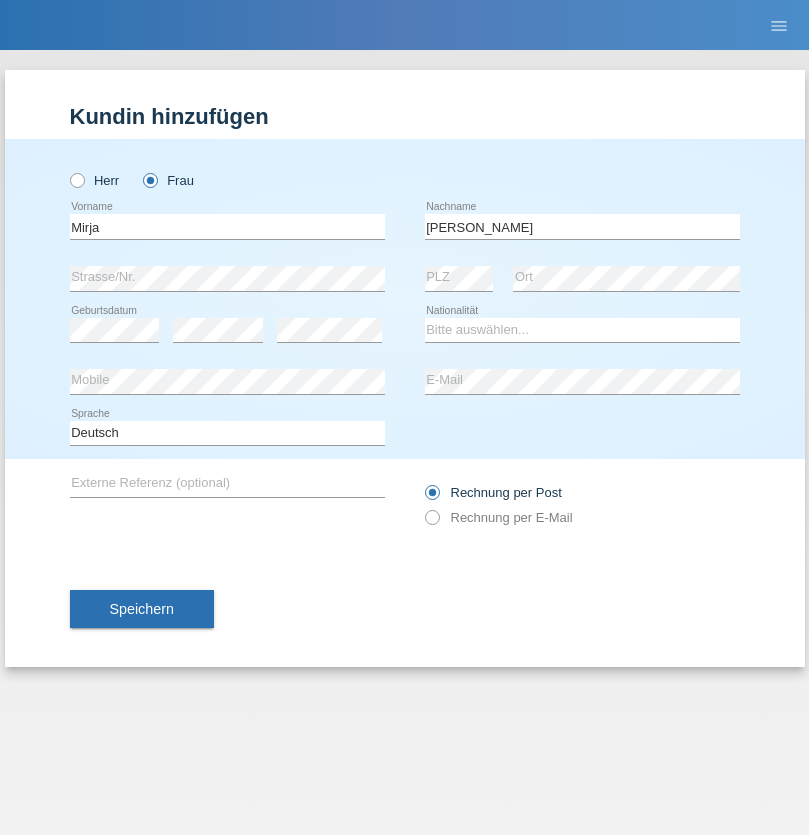 type on "Günter" 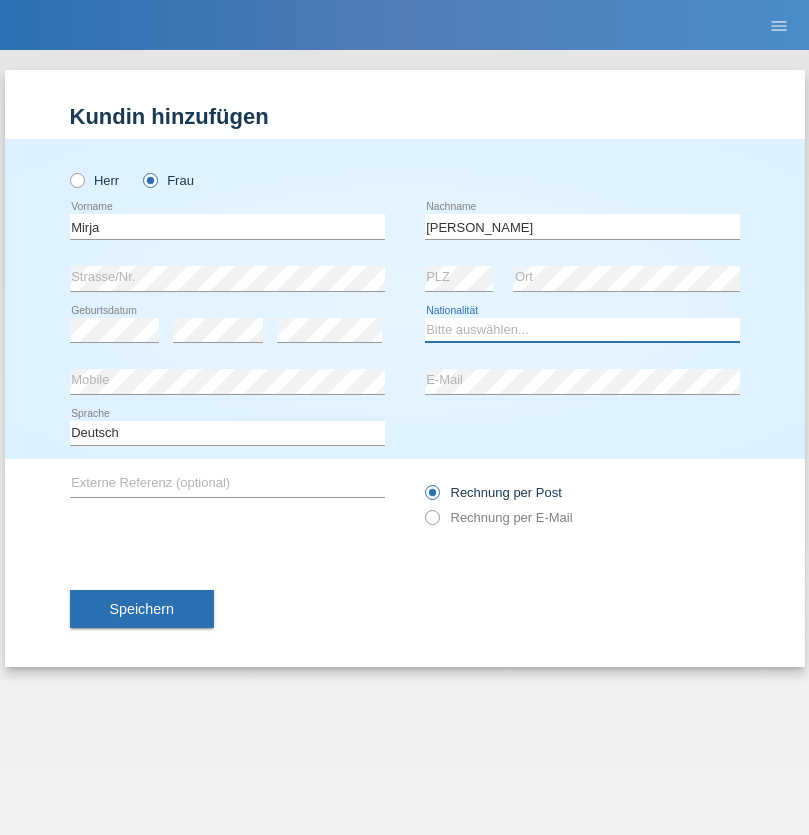 select on "CH" 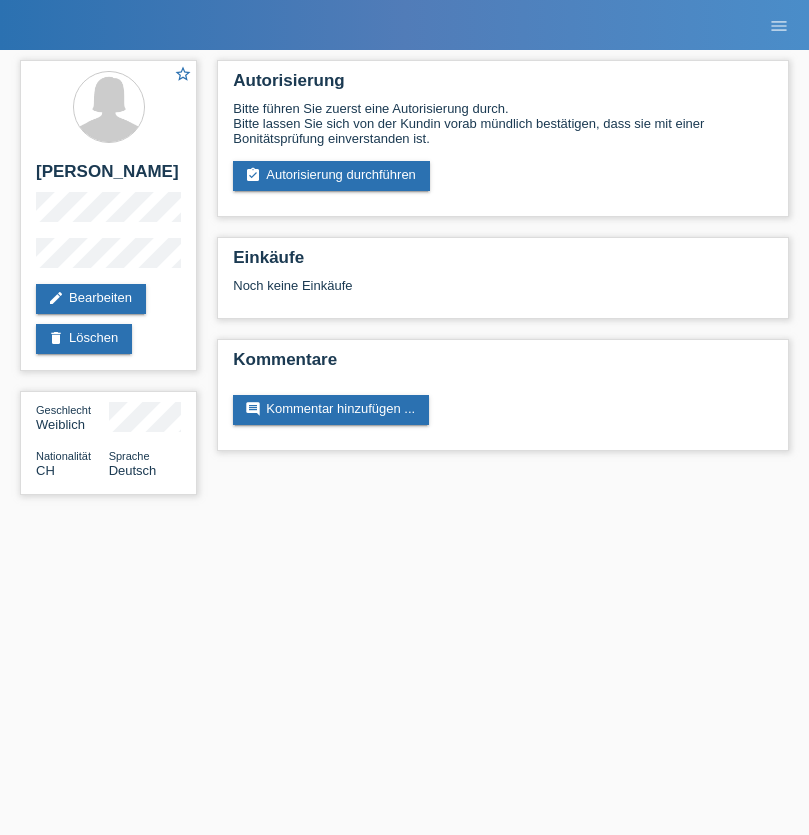 scroll, scrollTop: 0, scrollLeft: 0, axis: both 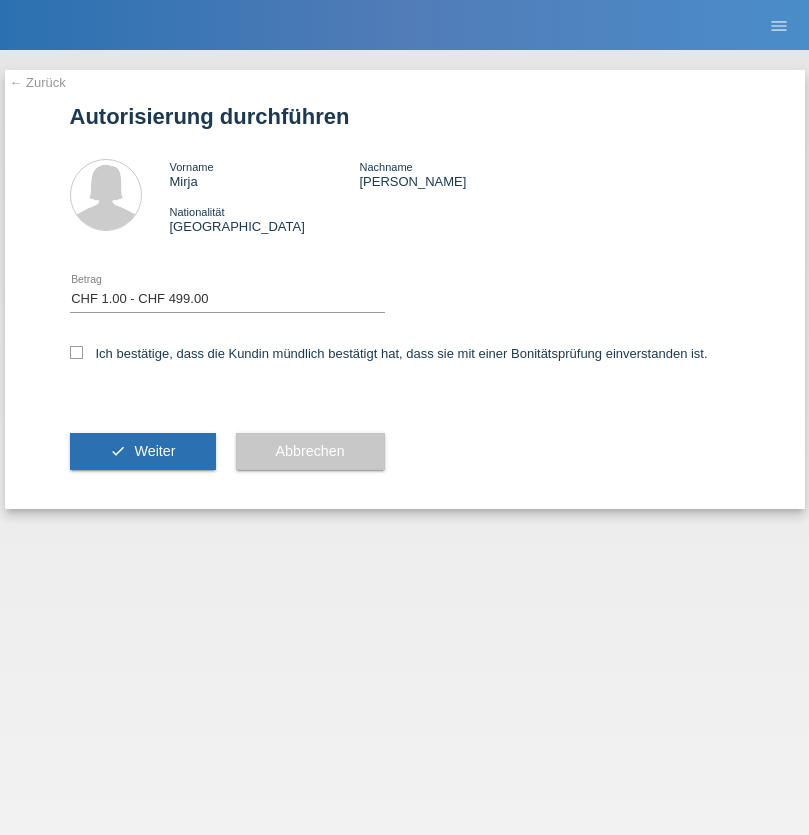 select on "1" 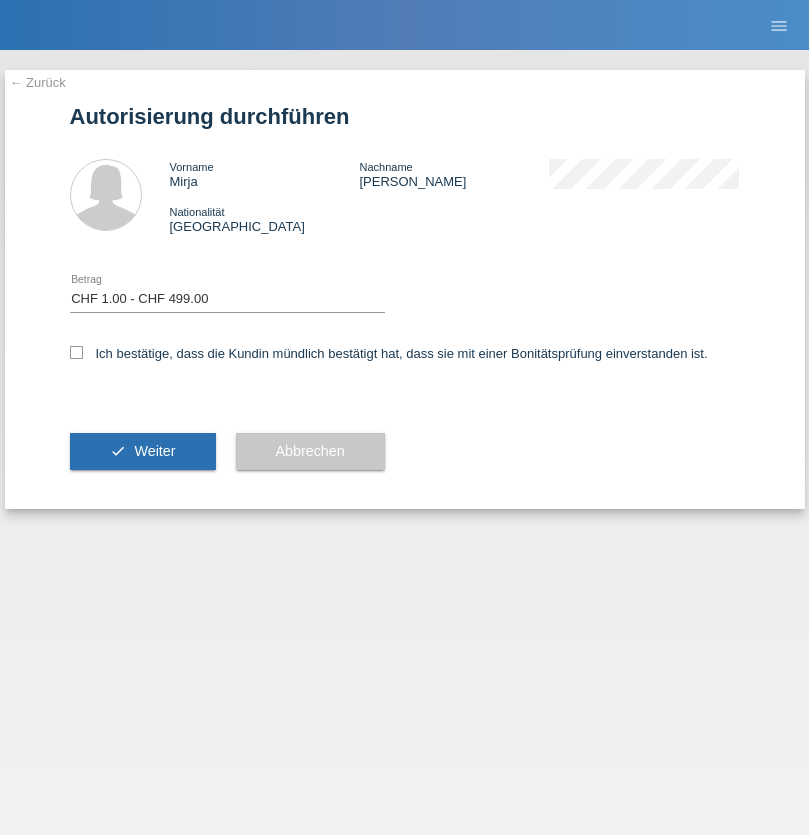 checkbox on "true" 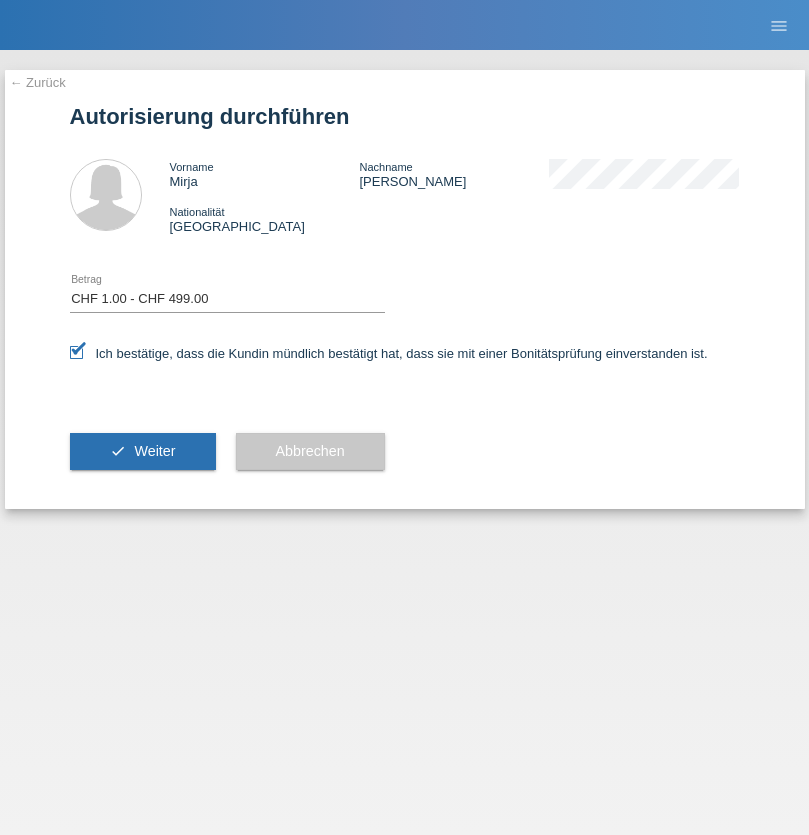 scroll, scrollTop: 0, scrollLeft: 0, axis: both 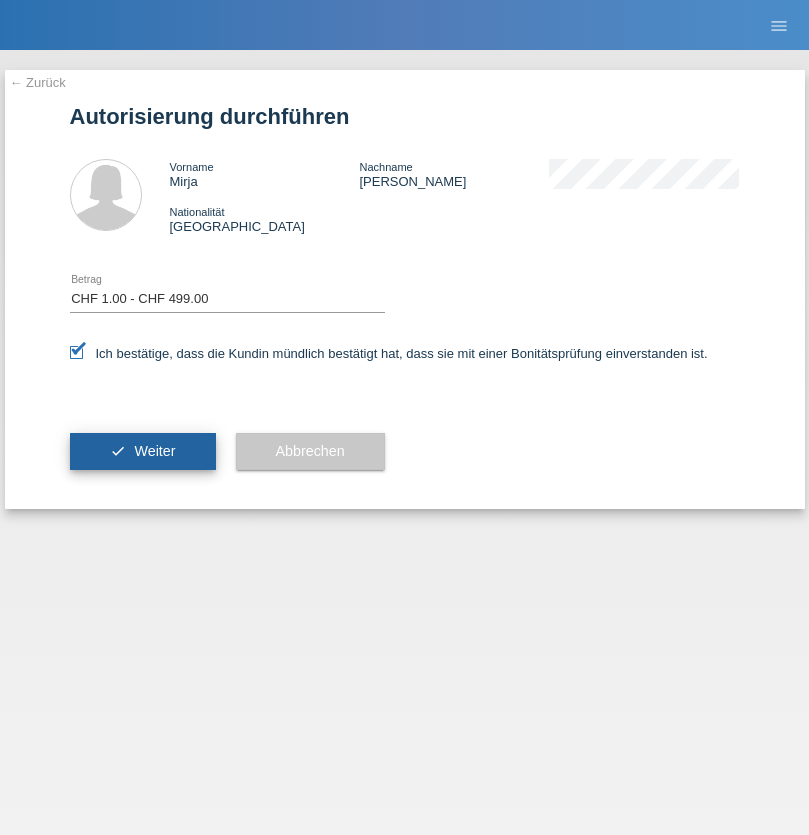 click on "Weiter" at bounding box center (154, 451) 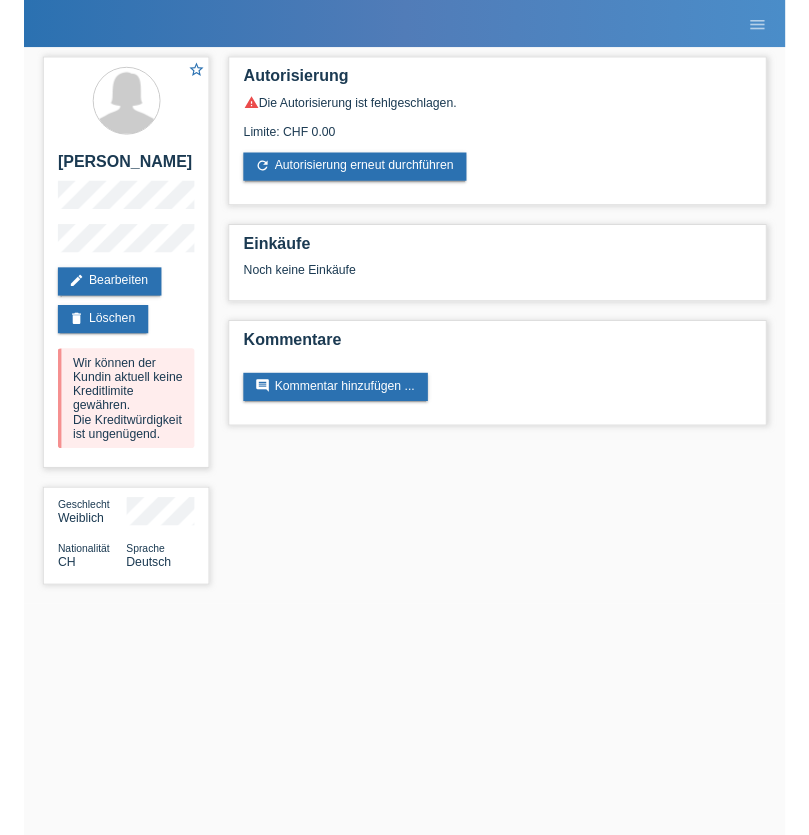scroll, scrollTop: 0, scrollLeft: 0, axis: both 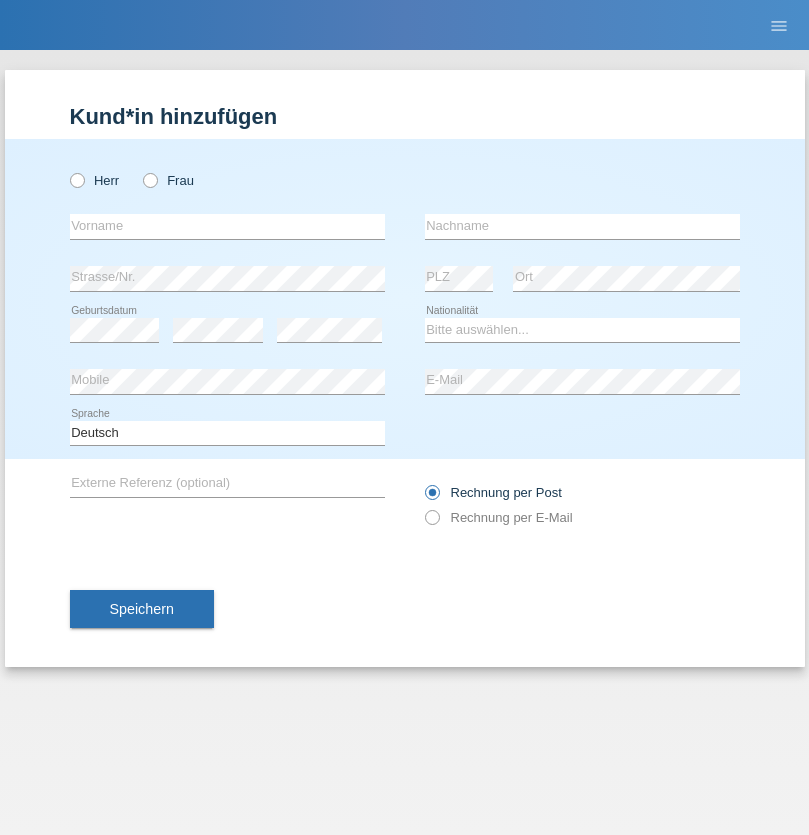 radio on "true" 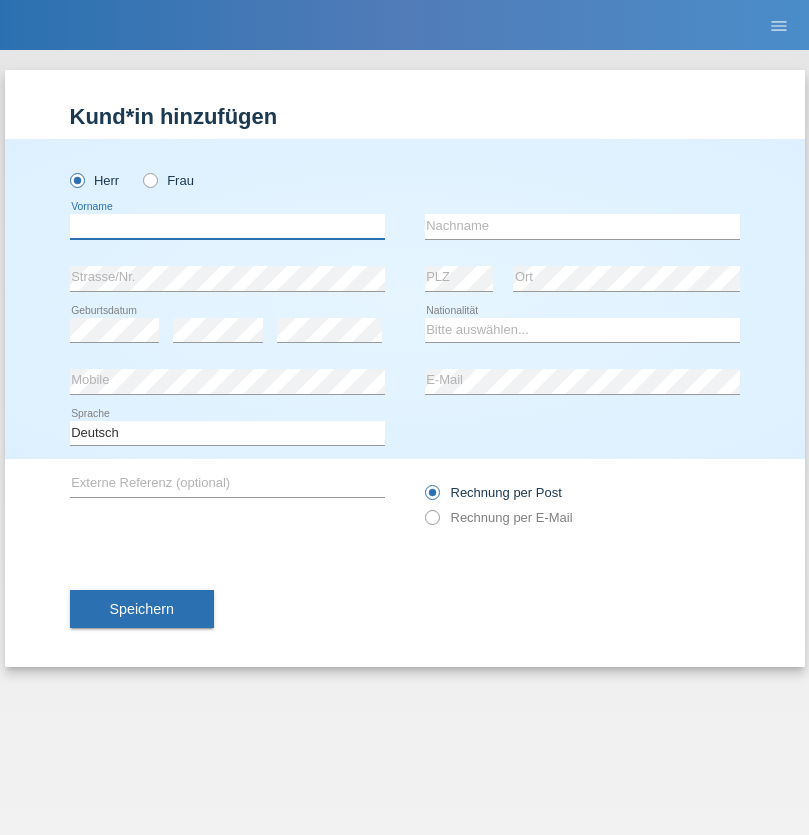 click at bounding box center (227, 226) 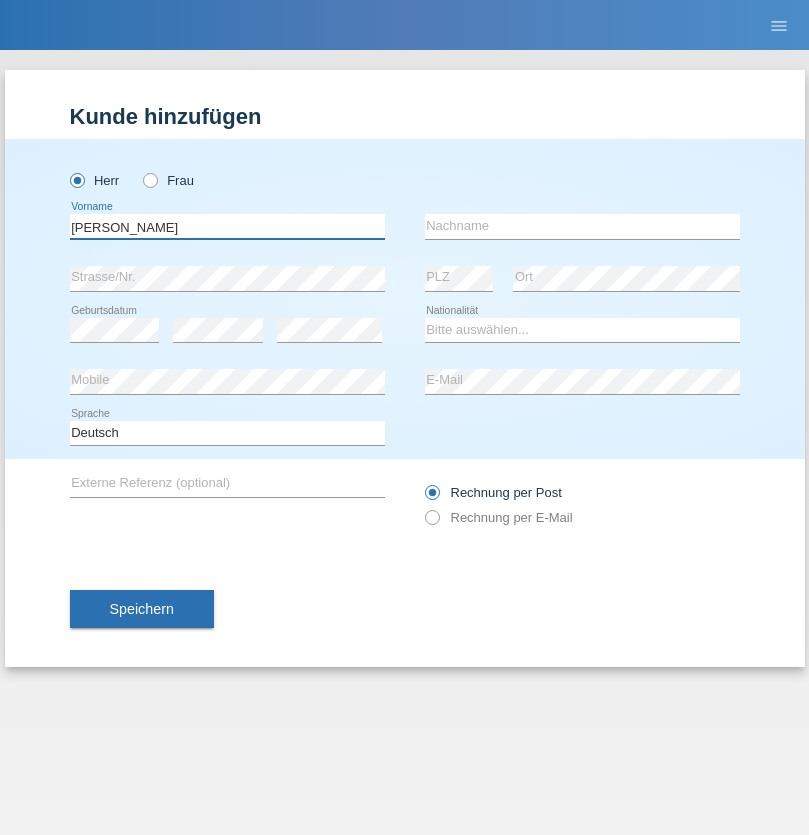 type on "[PERSON_NAME]" 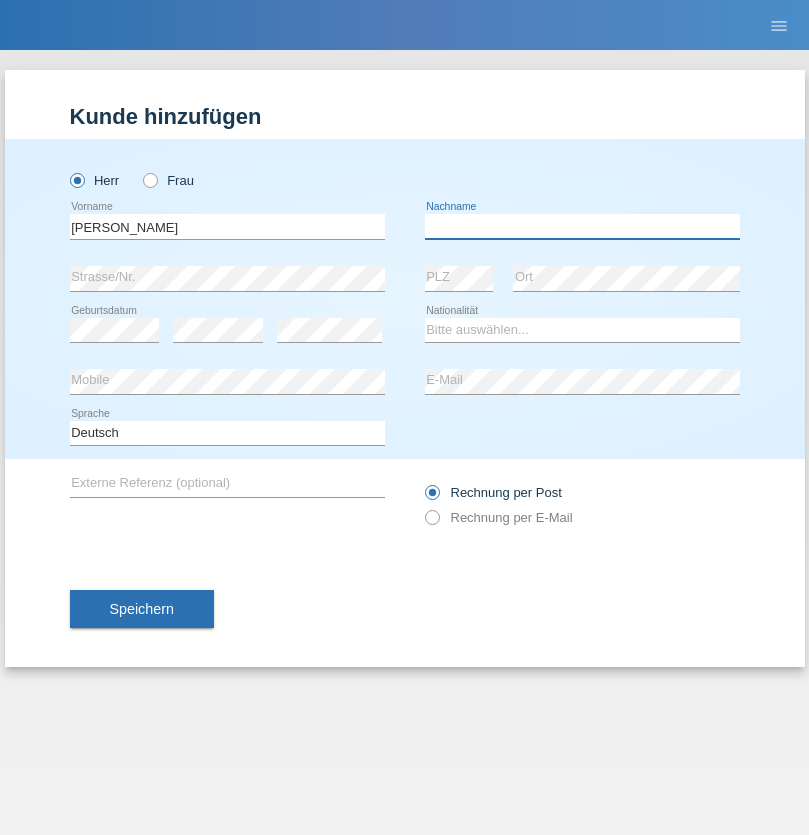 click at bounding box center [582, 226] 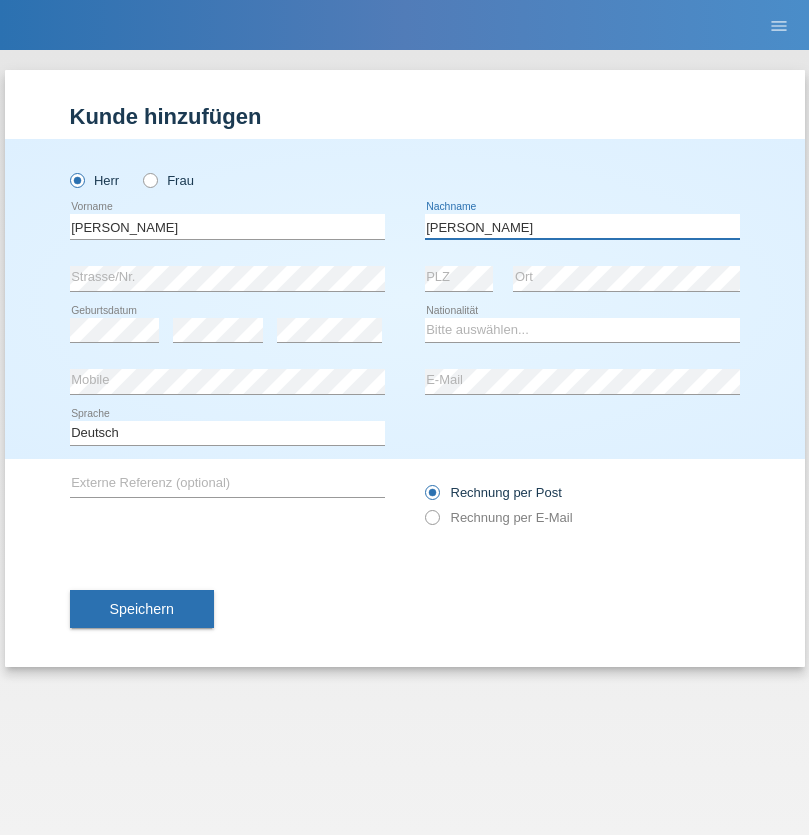 type on "[PERSON_NAME]" 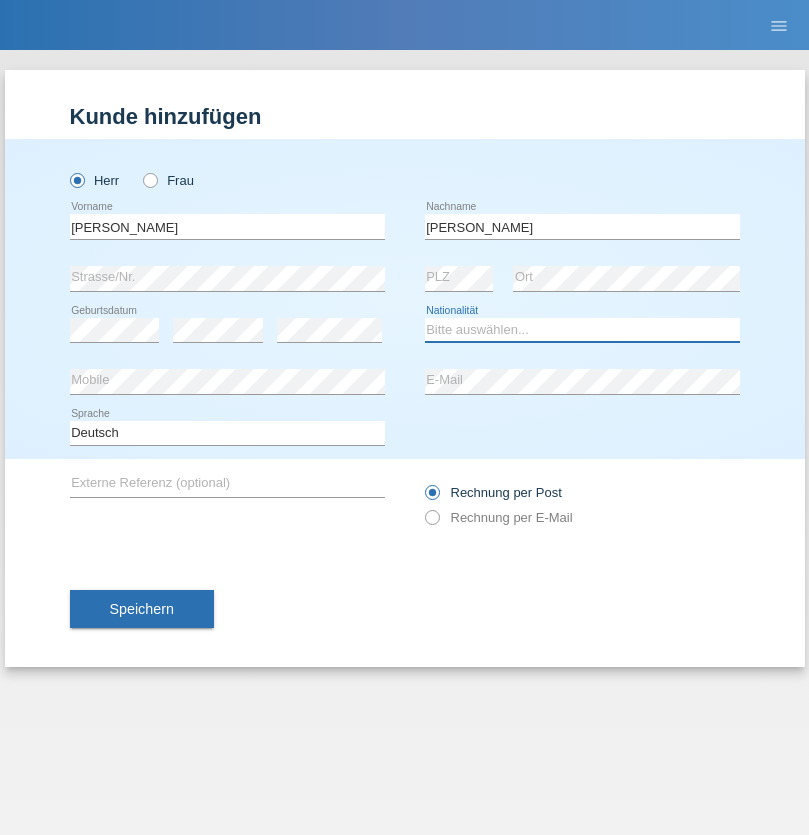 select on "PT" 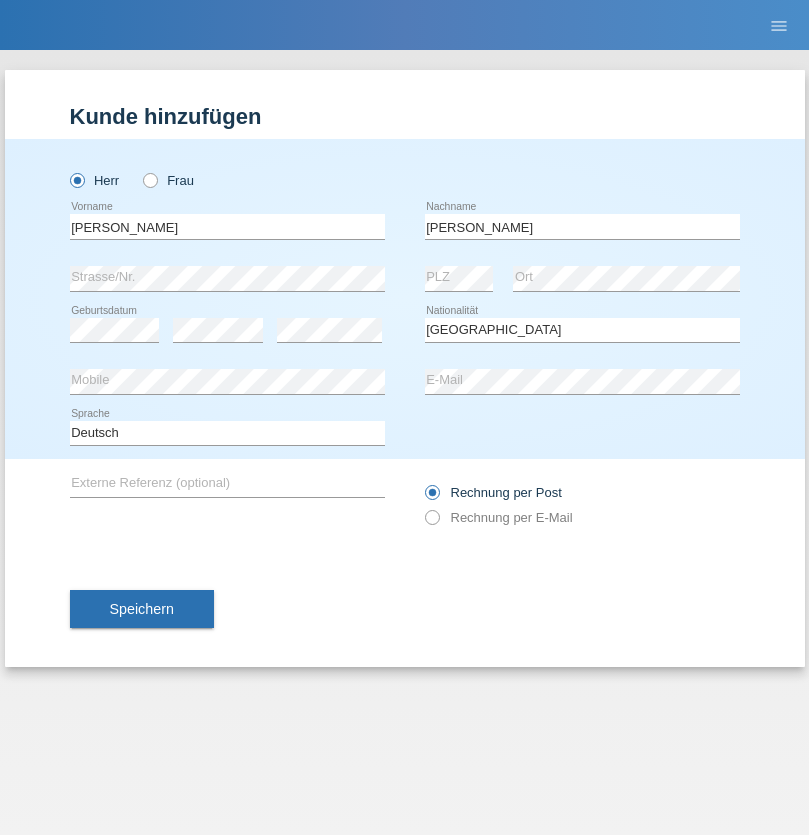 select on "C" 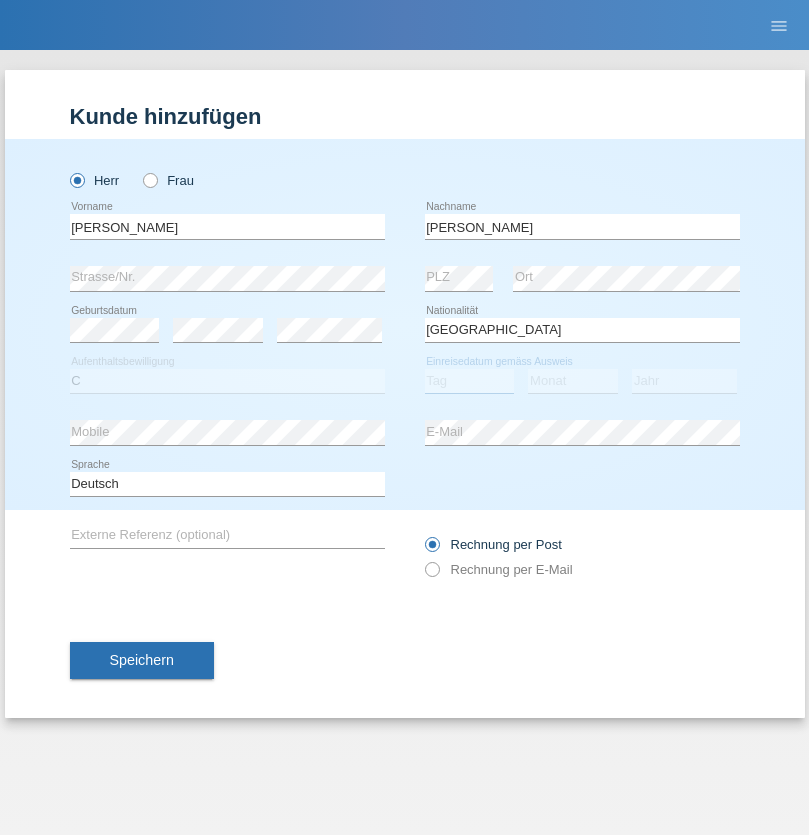 select on "05" 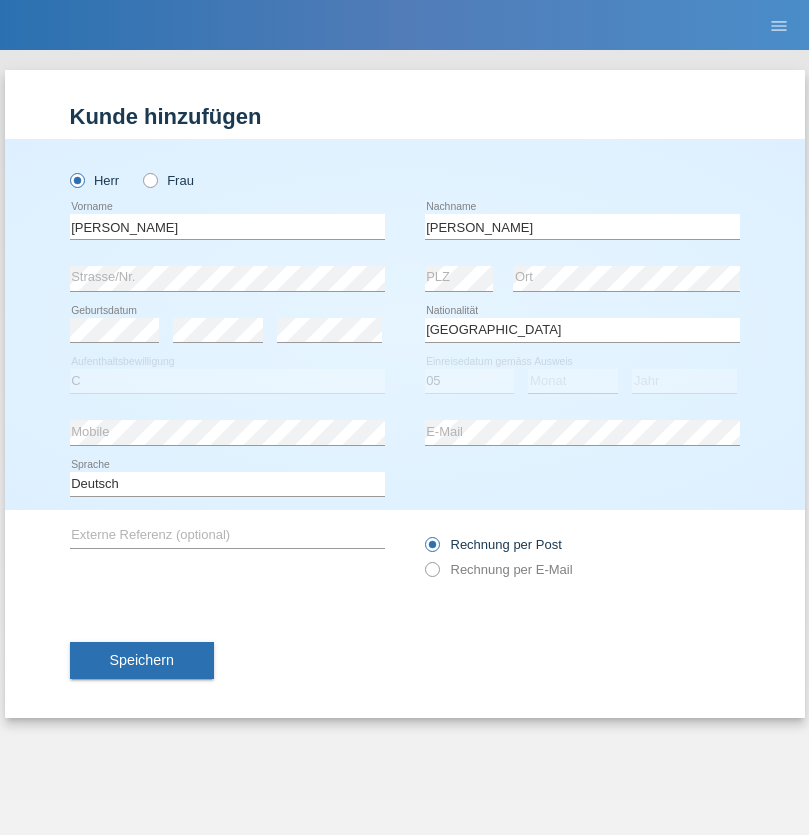 select on "11" 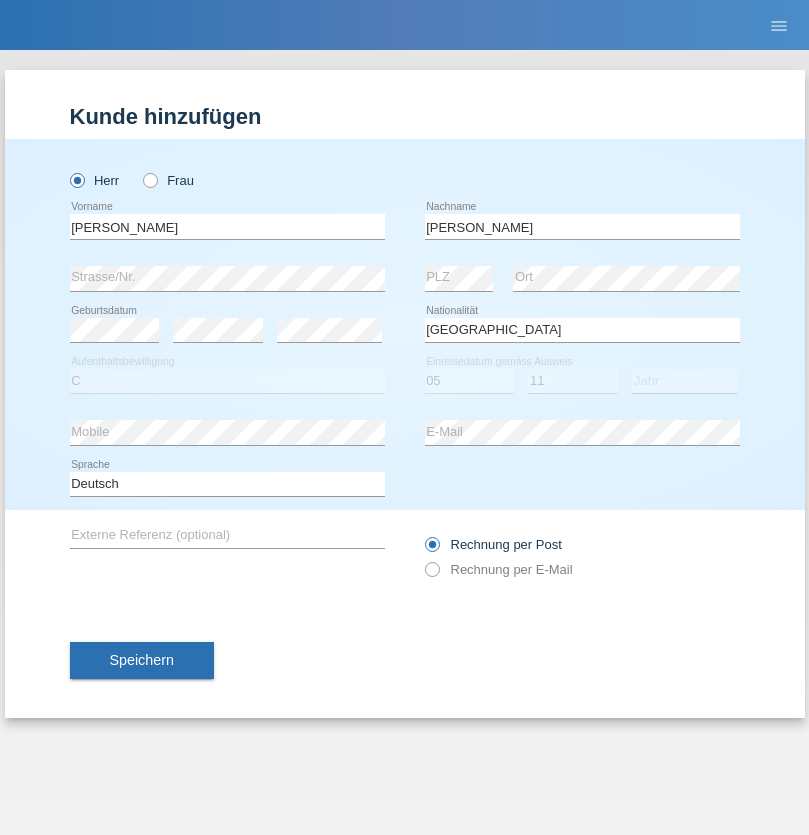select on "2002" 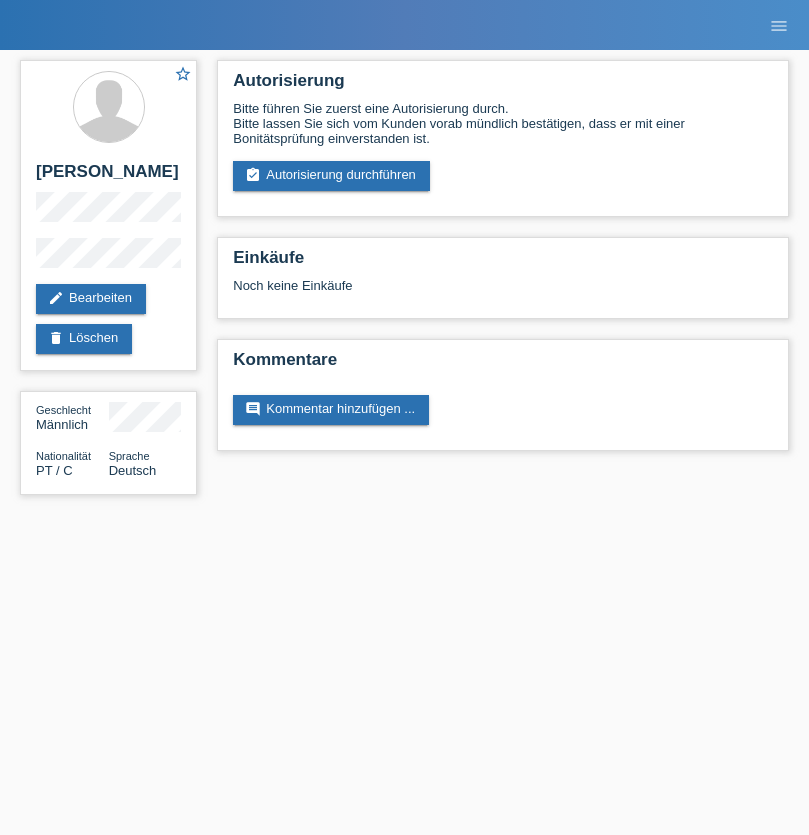 scroll, scrollTop: 0, scrollLeft: 0, axis: both 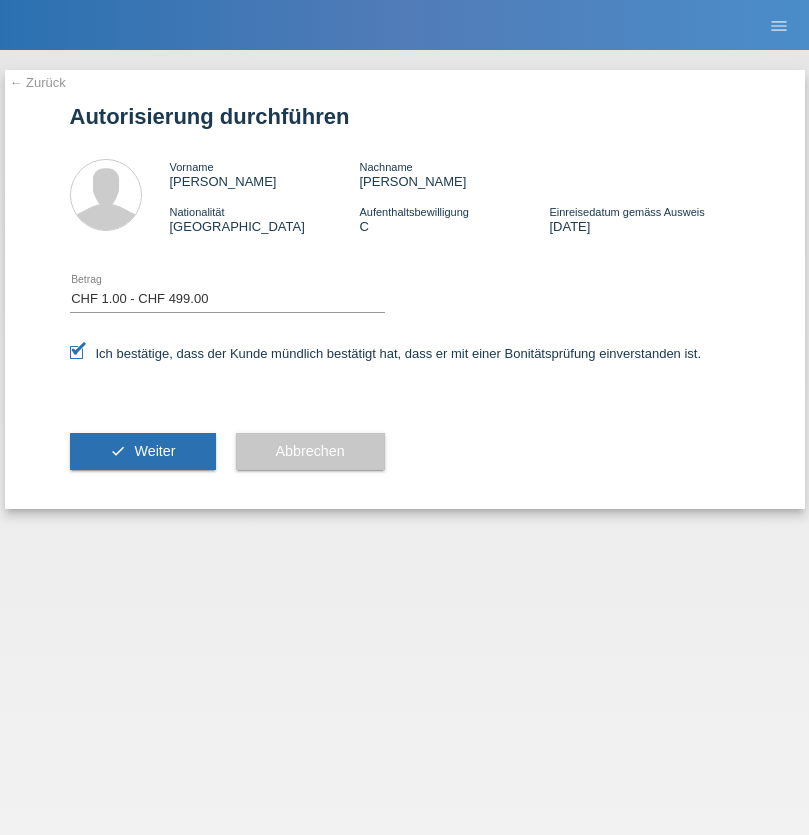 select on "1" 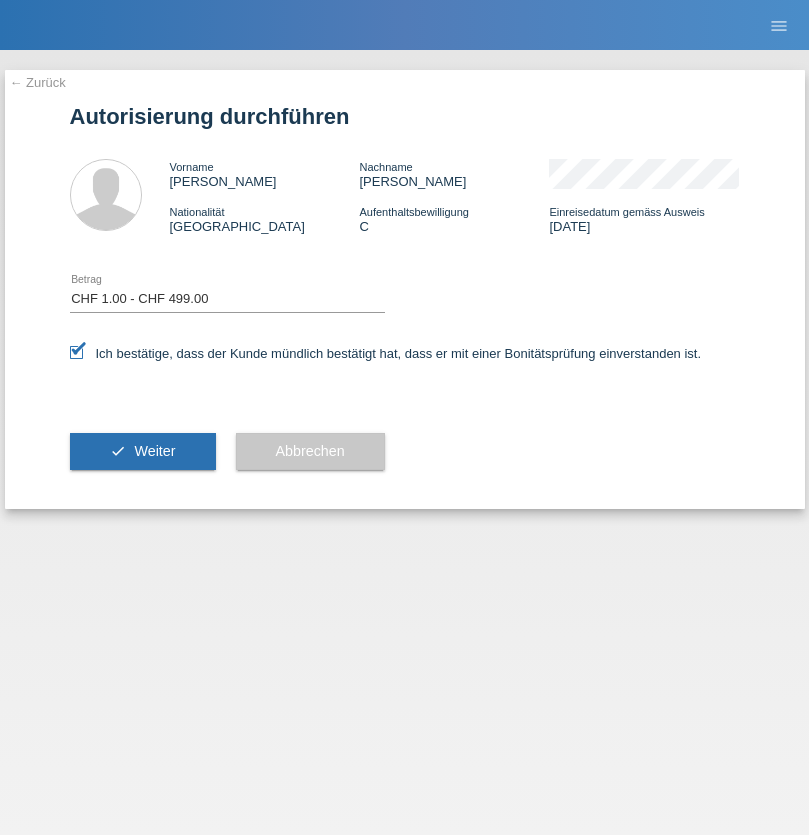 scroll, scrollTop: 0, scrollLeft: 0, axis: both 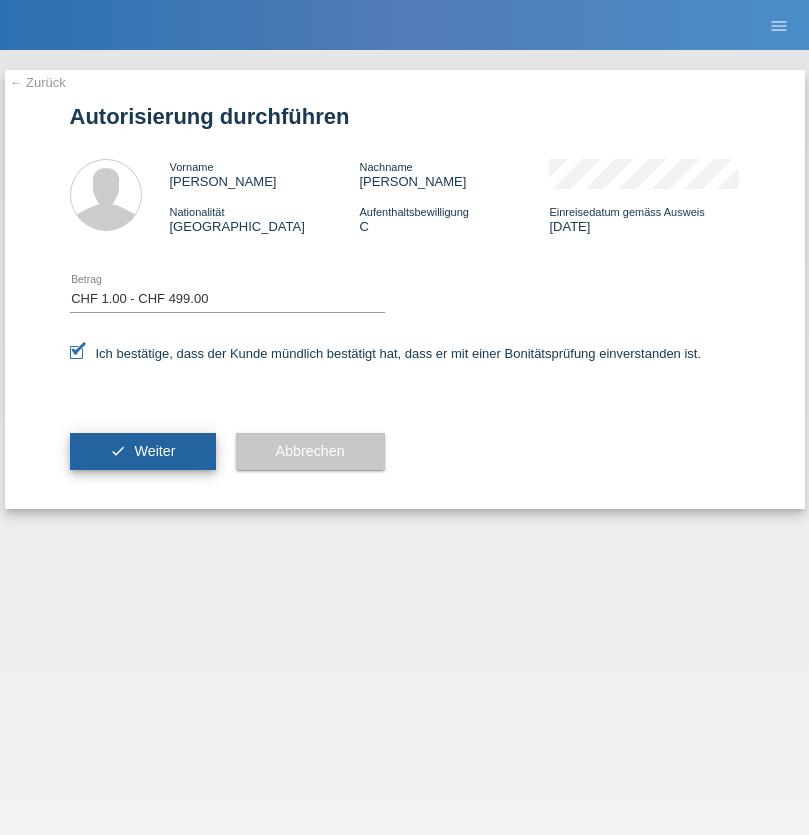 click on "Weiter" at bounding box center (154, 451) 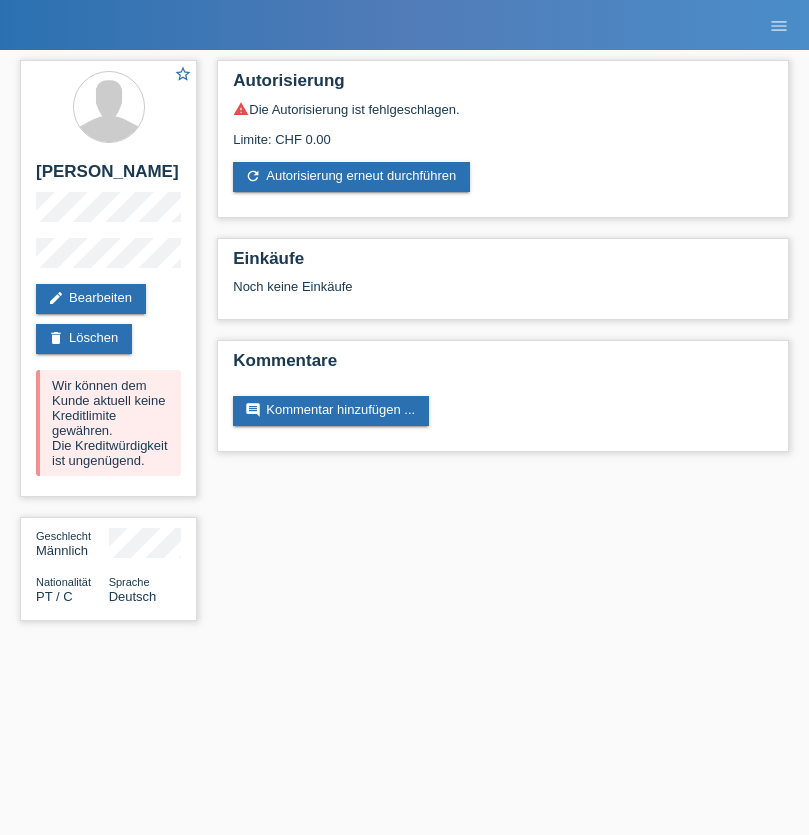 scroll, scrollTop: 0, scrollLeft: 0, axis: both 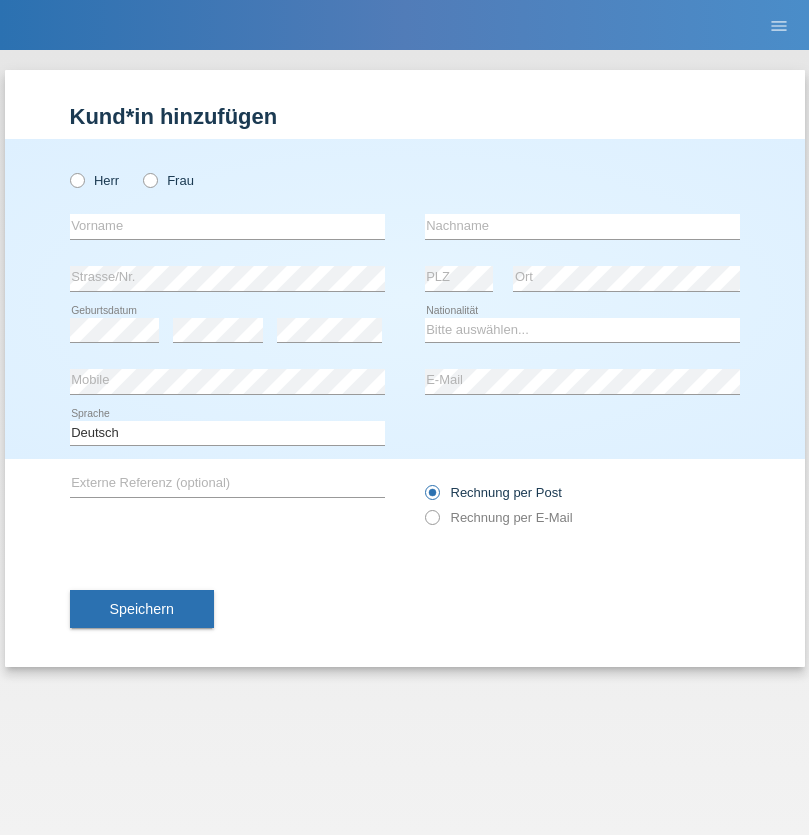 radio on "true" 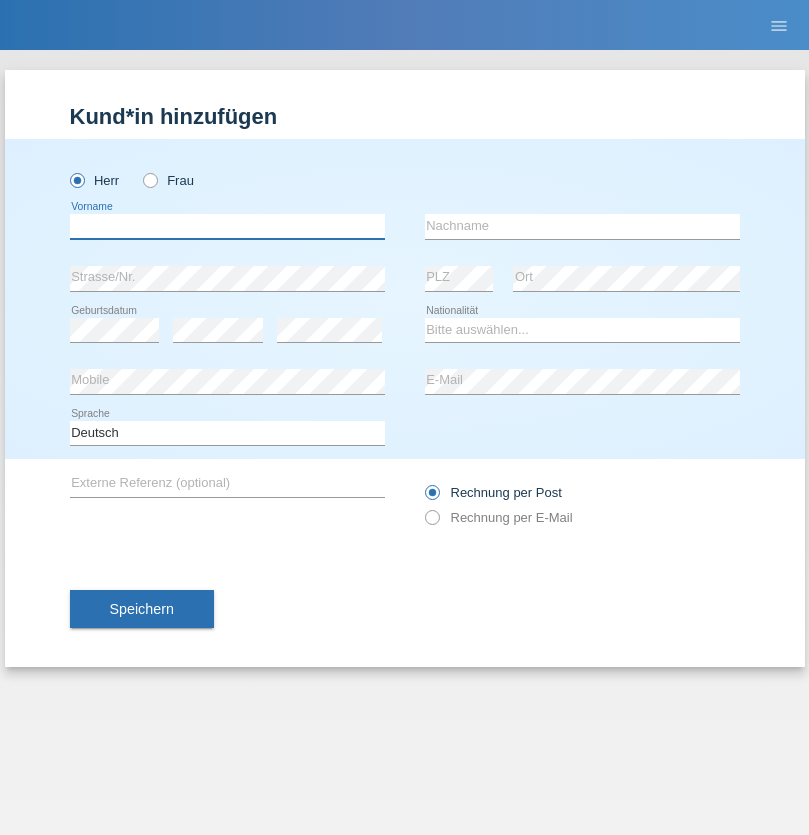 click at bounding box center [227, 226] 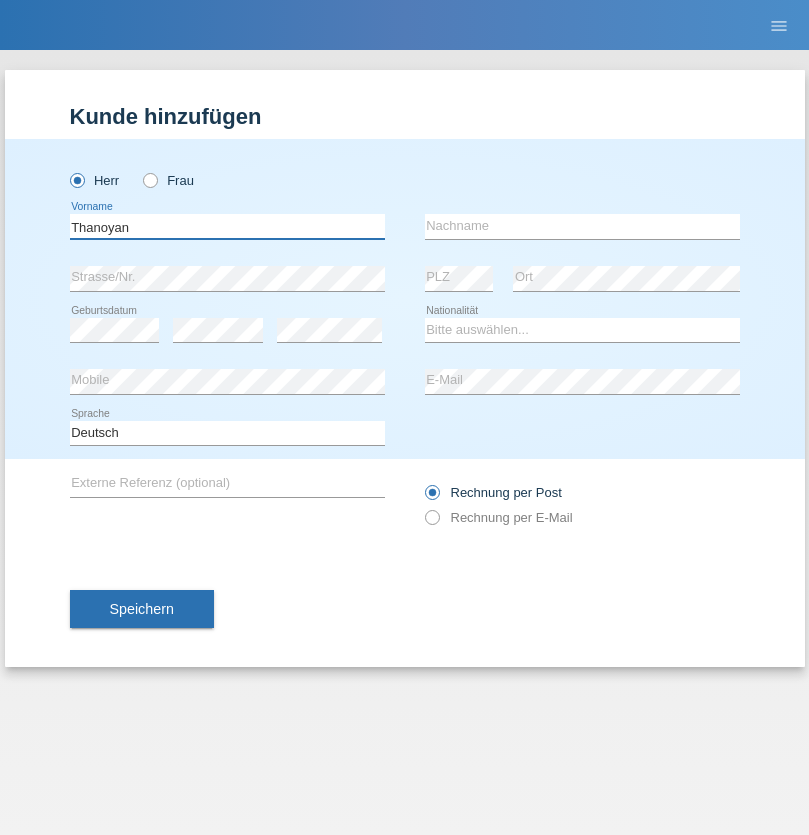 type on "Thanoyan" 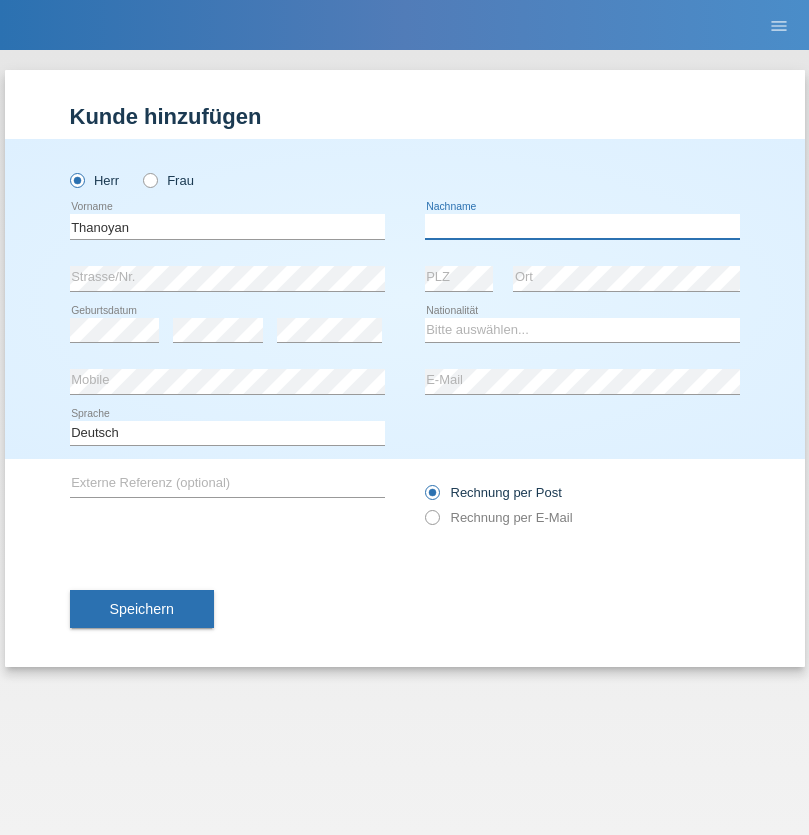 click at bounding box center [582, 226] 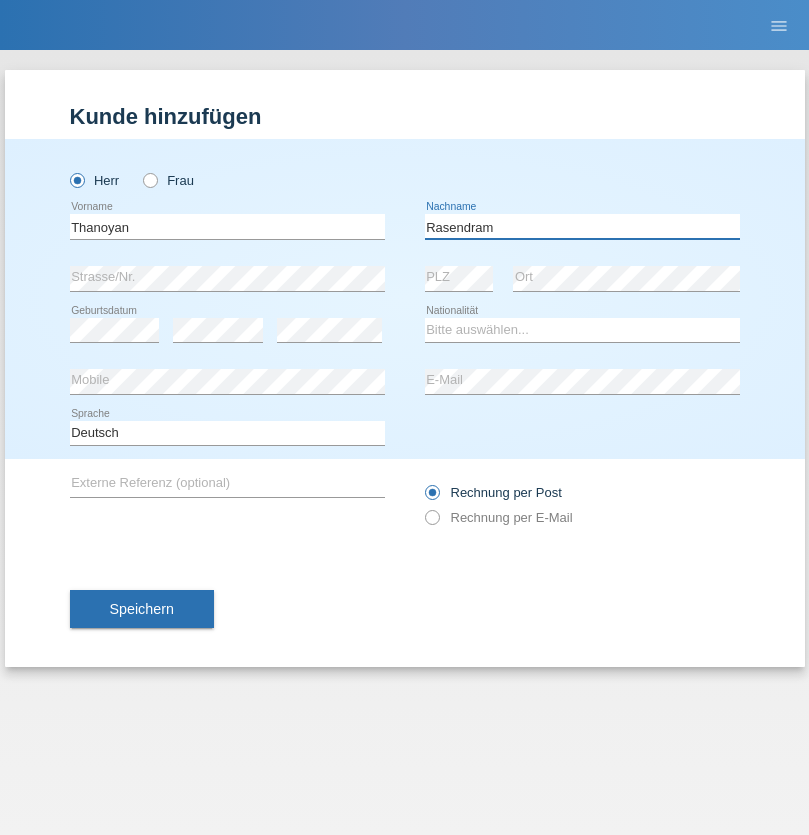 type on "Rasendram" 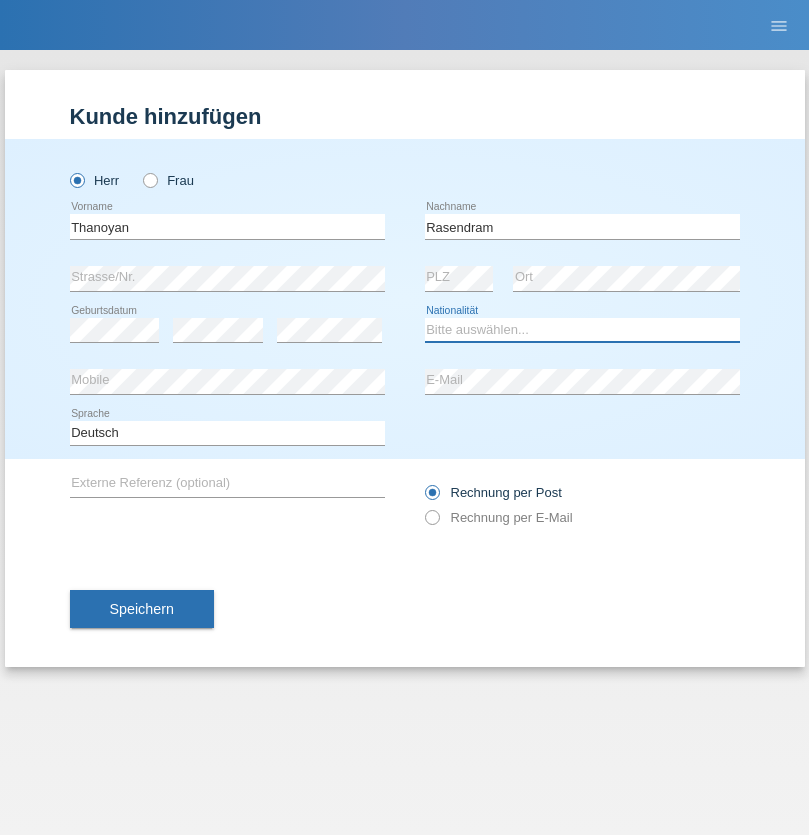 select on "LK" 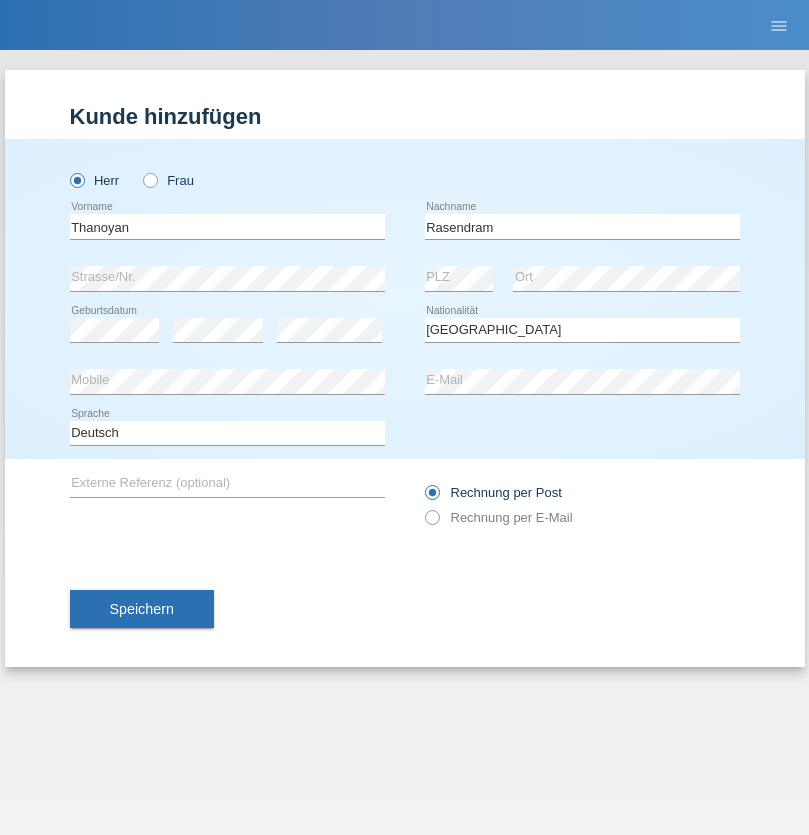 select on "C" 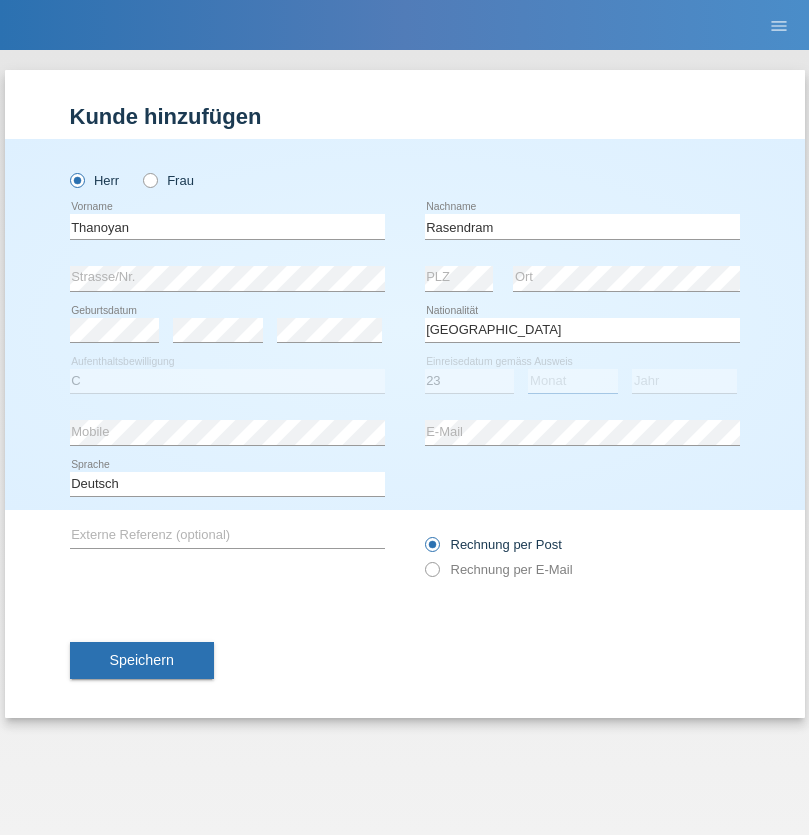 select on "02" 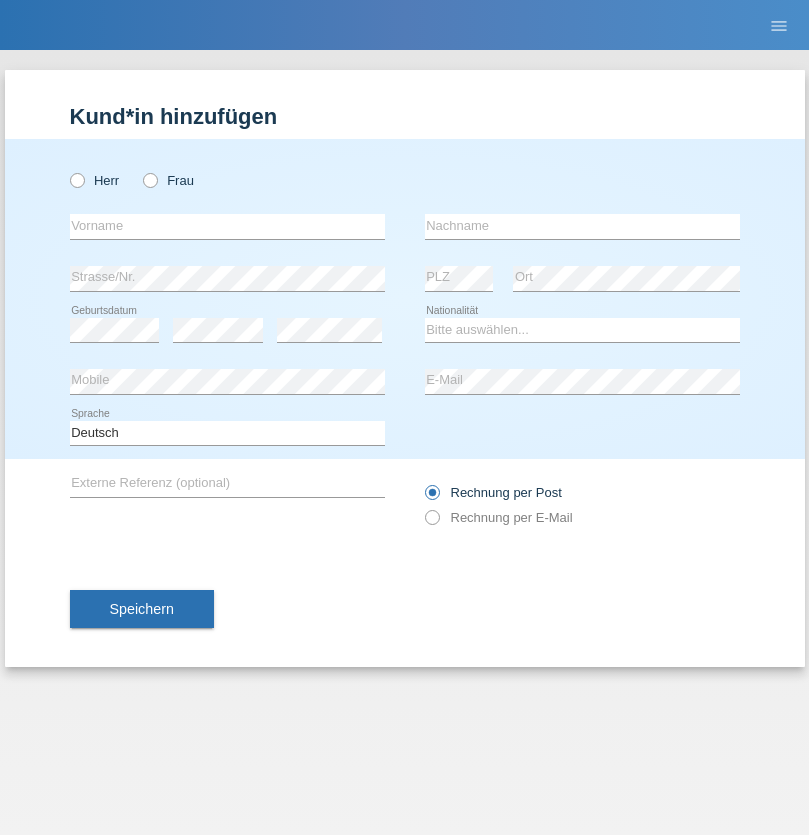 scroll, scrollTop: 0, scrollLeft: 0, axis: both 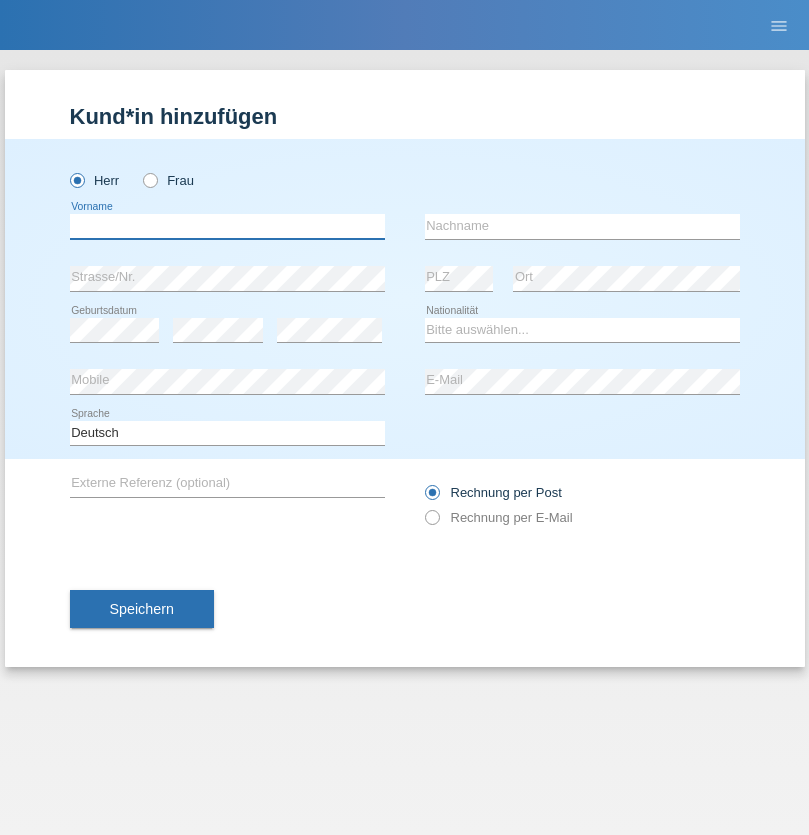 click at bounding box center [227, 226] 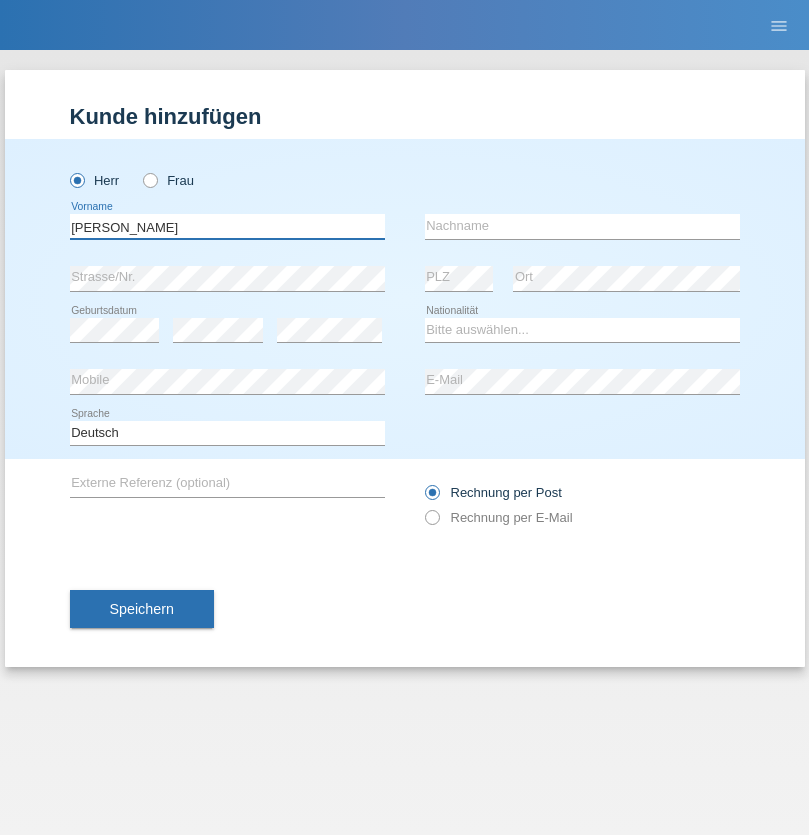 type on "[PERSON_NAME]" 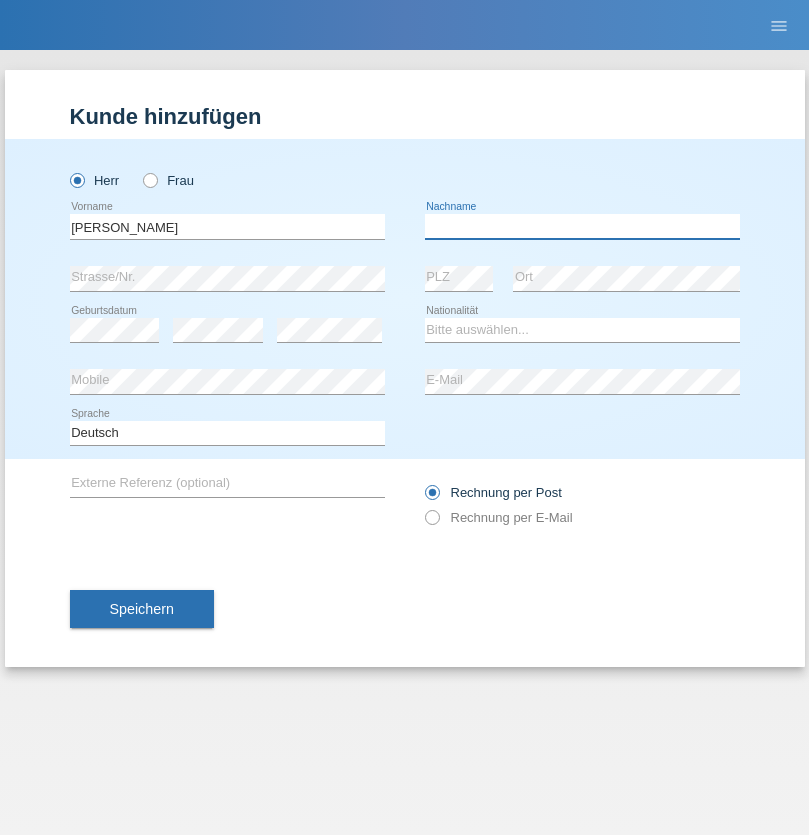 click at bounding box center [582, 226] 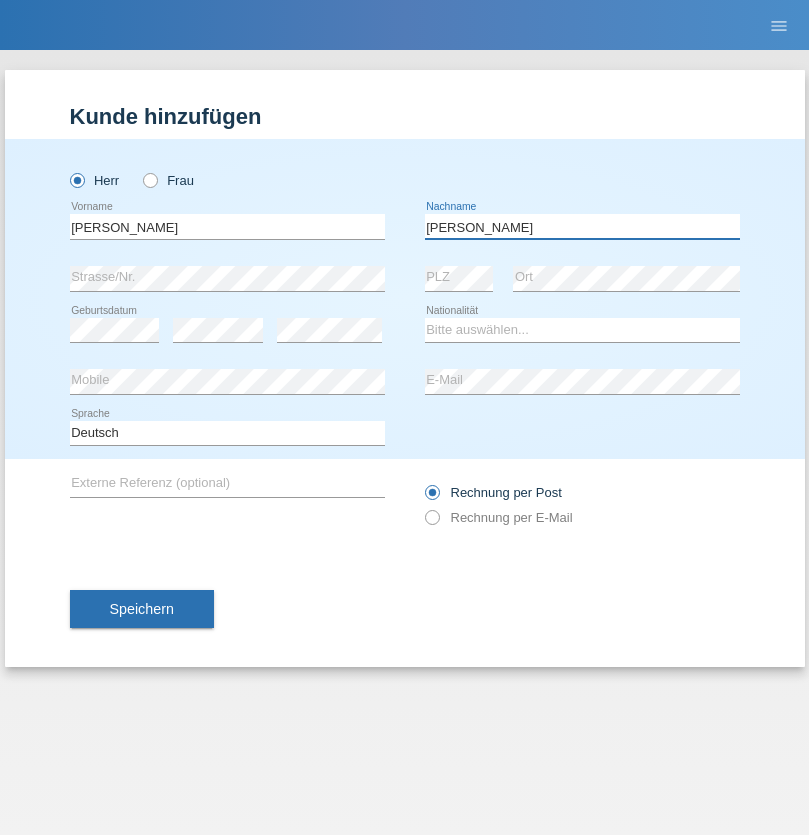 type on "Arifoski" 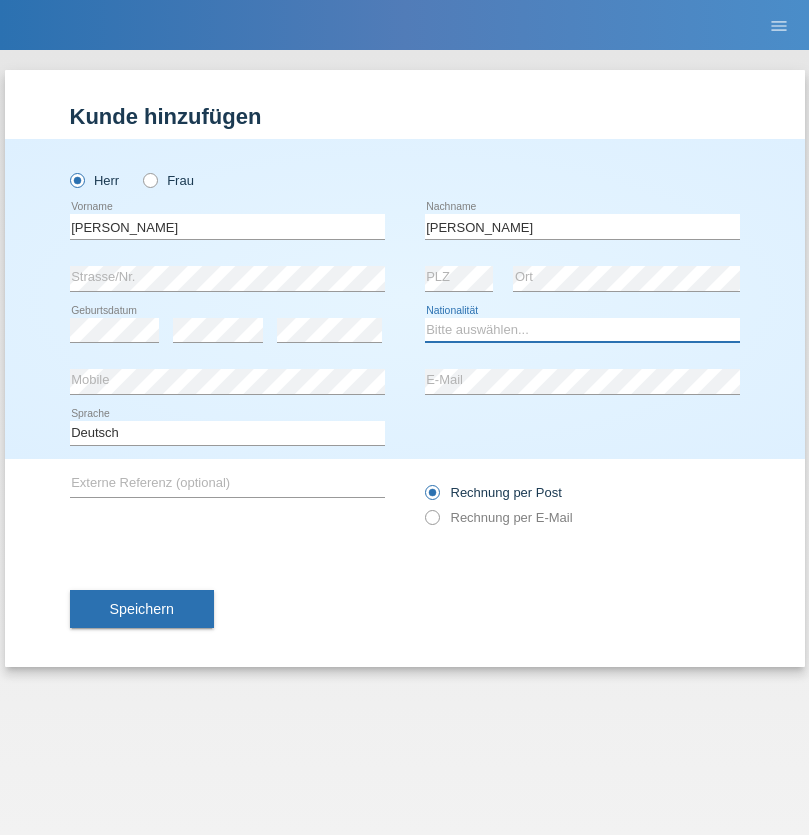 select on "MK" 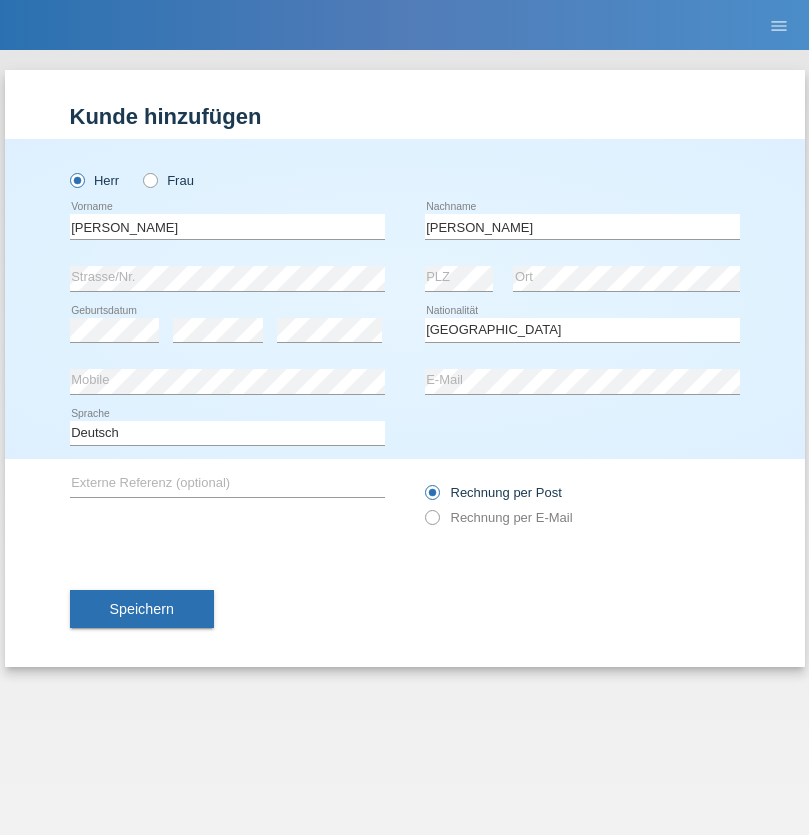 select on "C" 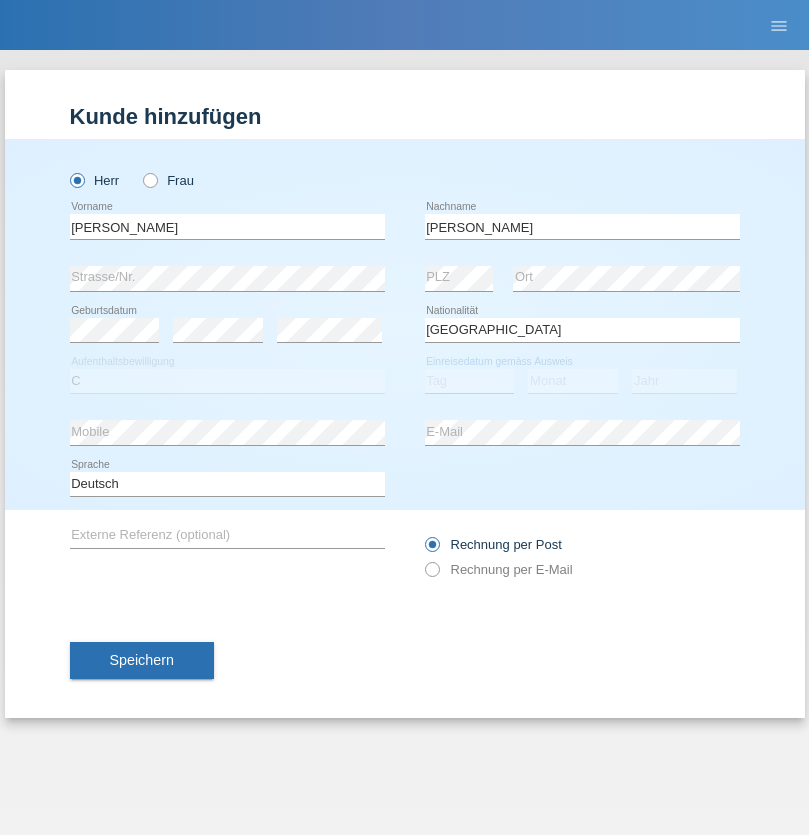 select on "15" 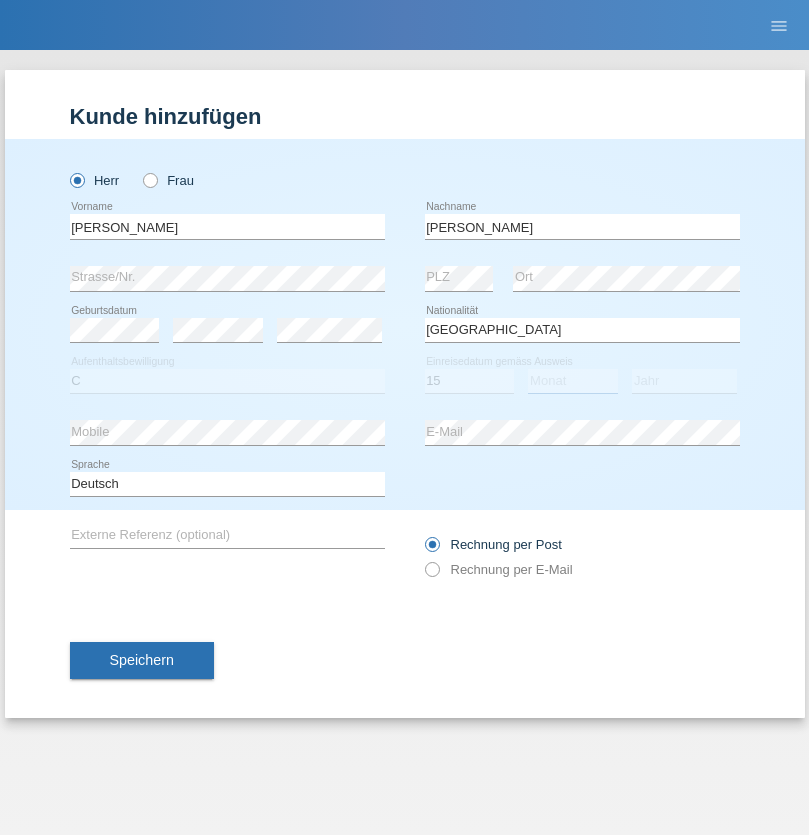 select on "08" 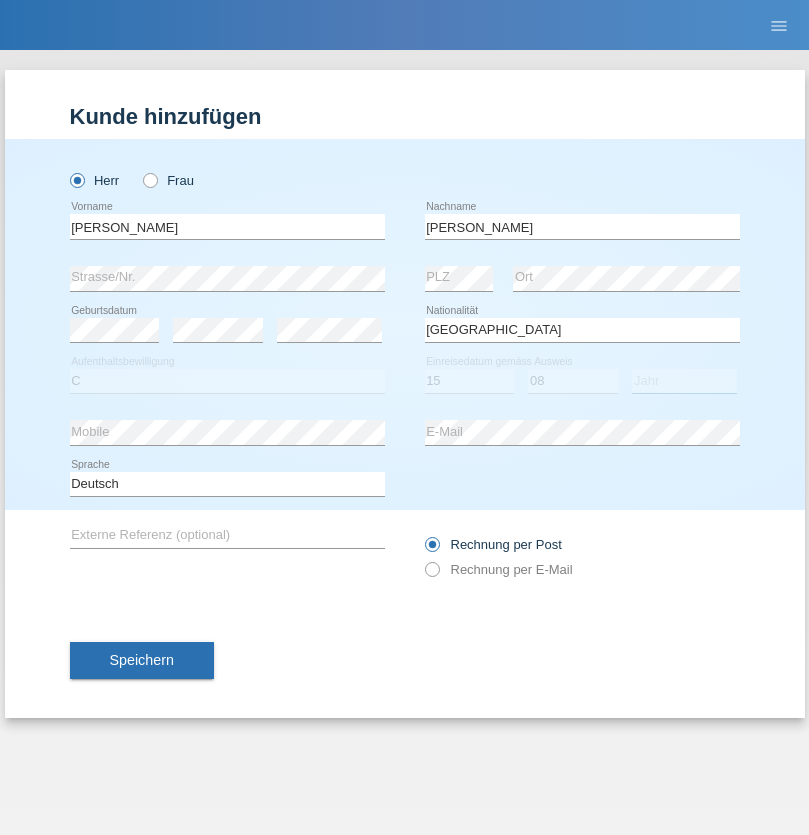 select on "2019" 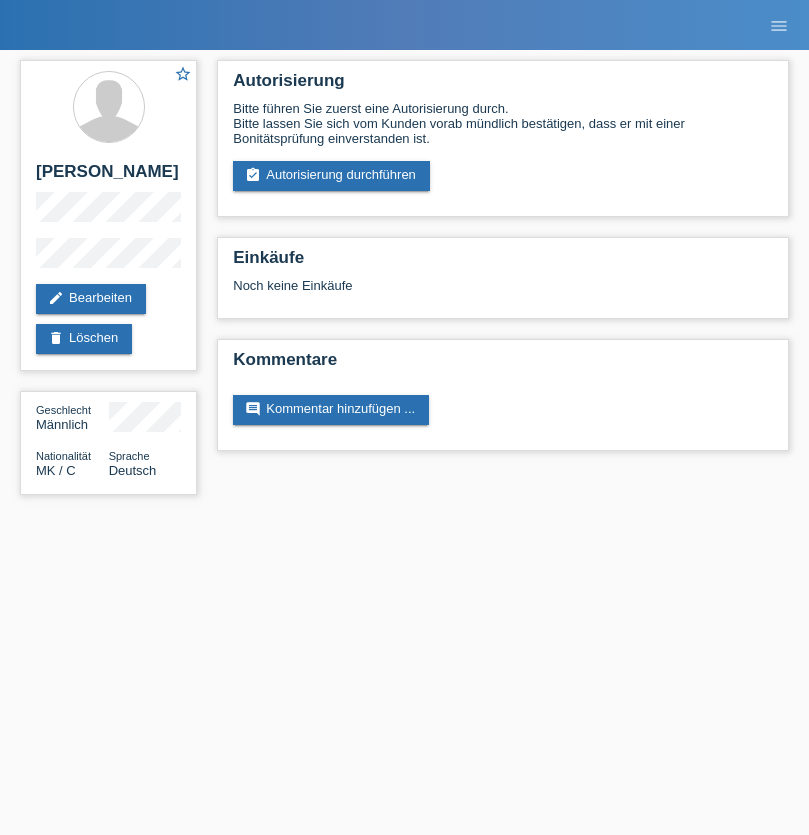 scroll, scrollTop: 0, scrollLeft: 0, axis: both 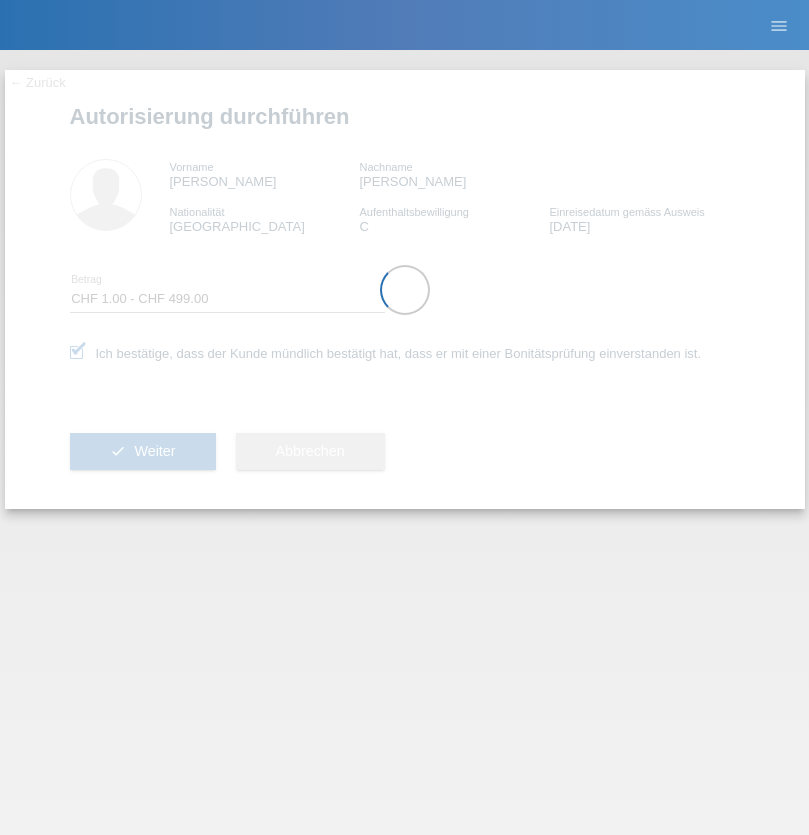 select on "1" 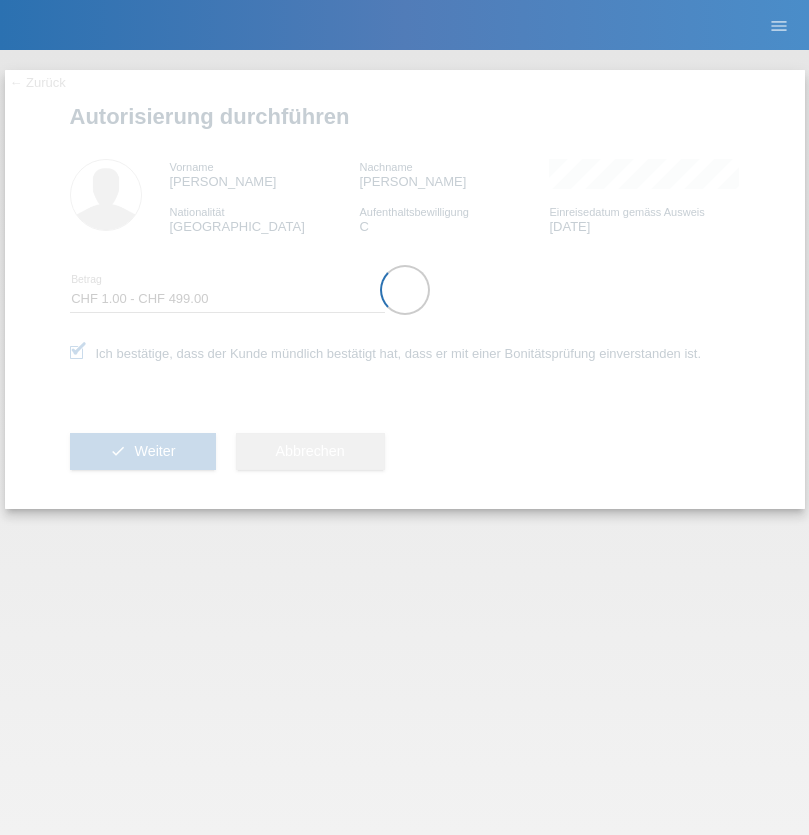scroll, scrollTop: 0, scrollLeft: 0, axis: both 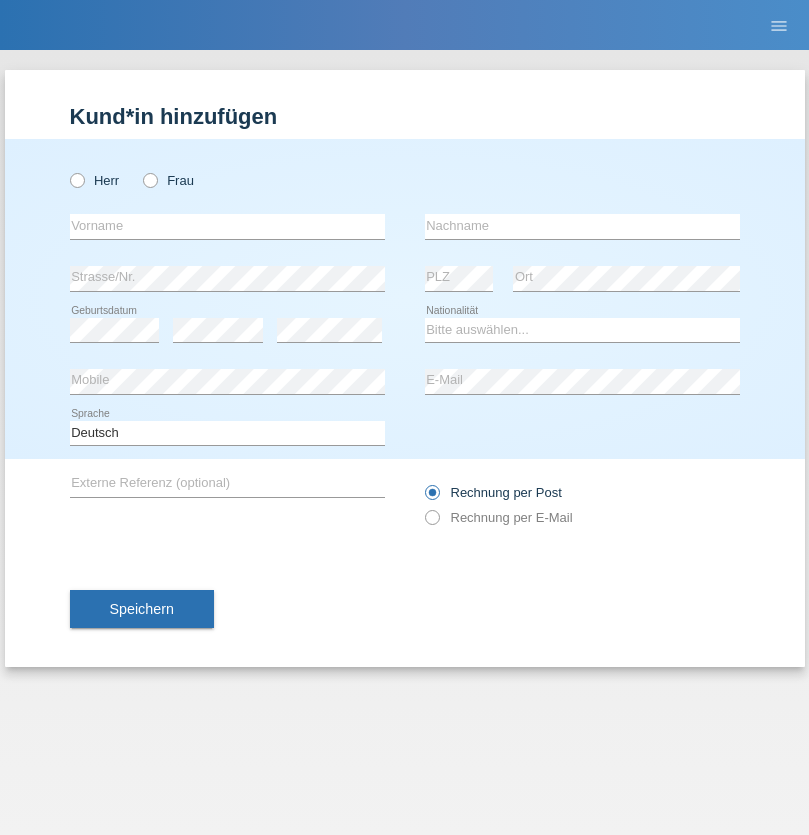 radio on "true" 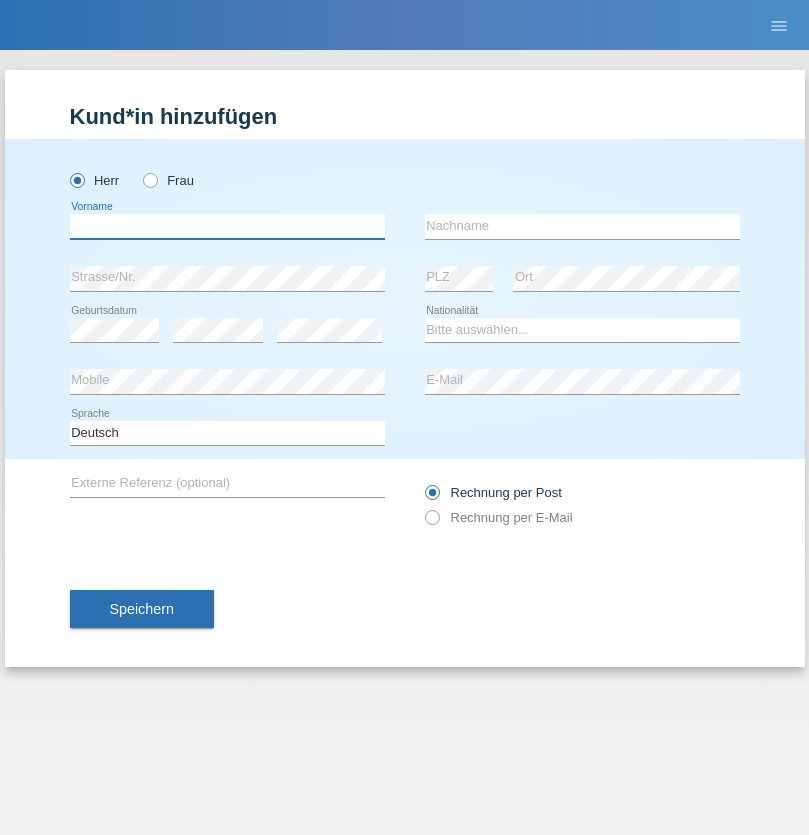 click at bounding box center [227, 226] 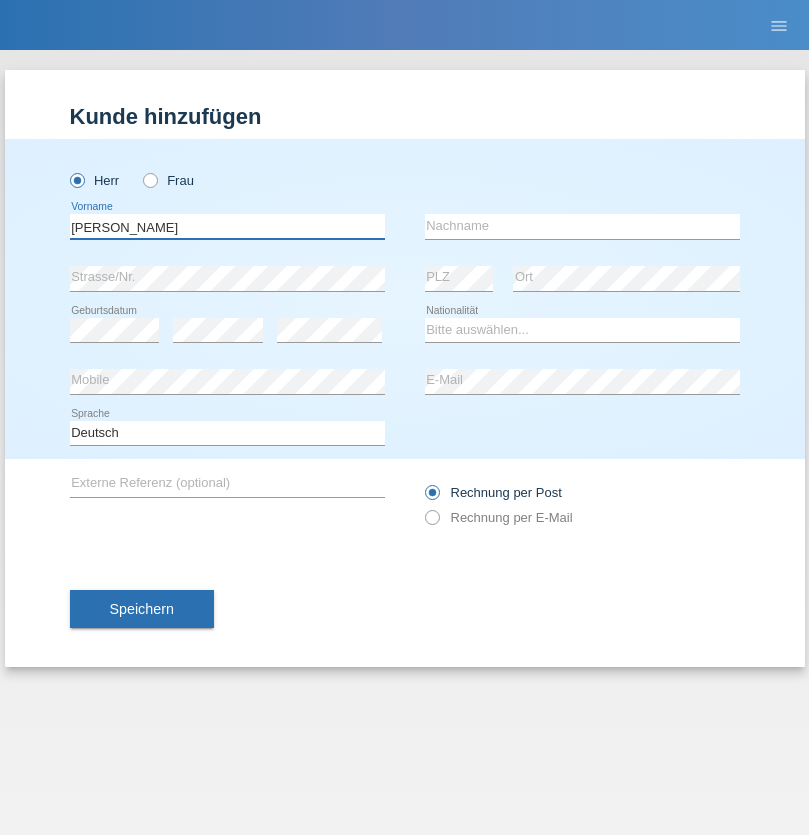 type on "[PERSON_NAME]" 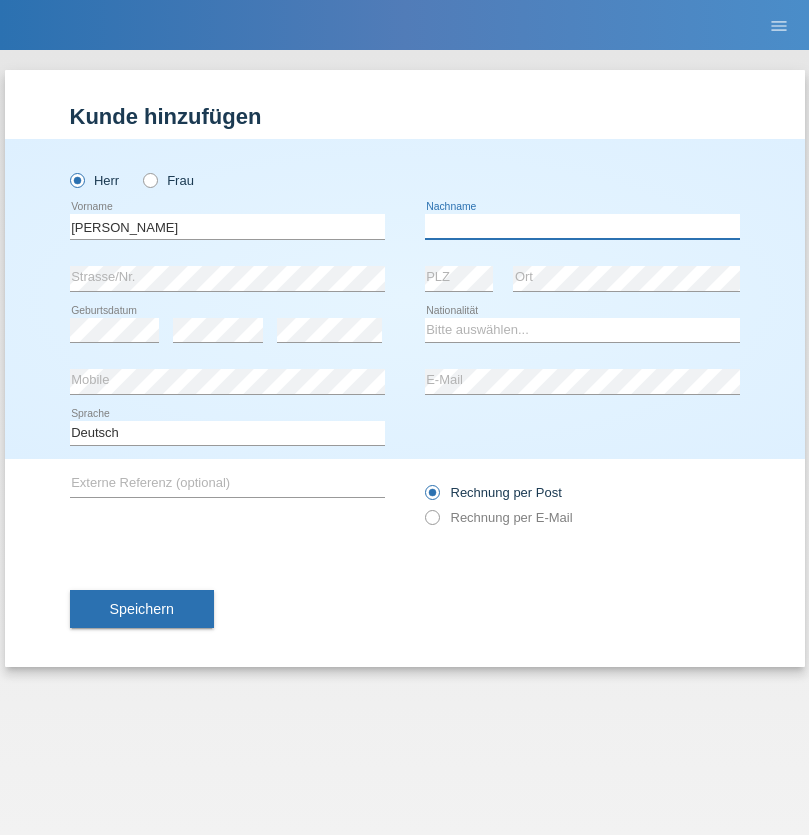 click at bounding box center (582, 226) 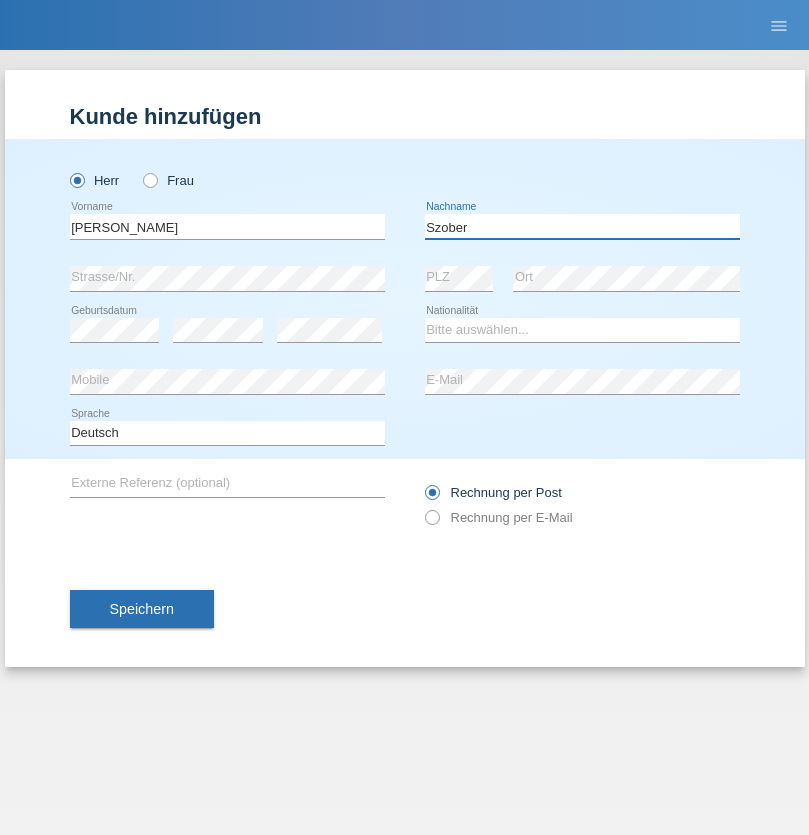 type on "Szober" 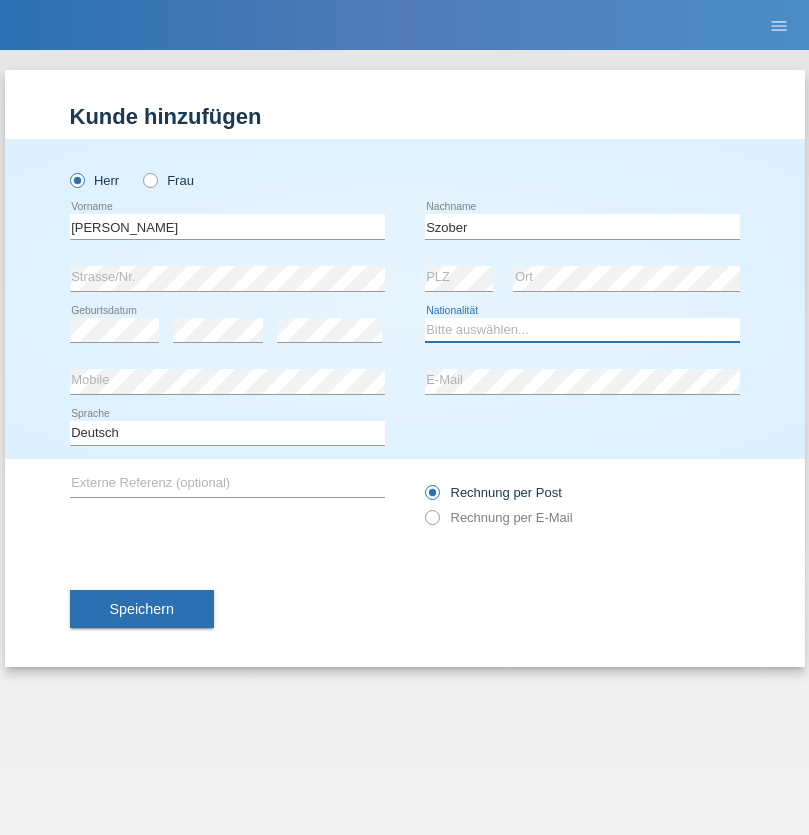 select on "PL" 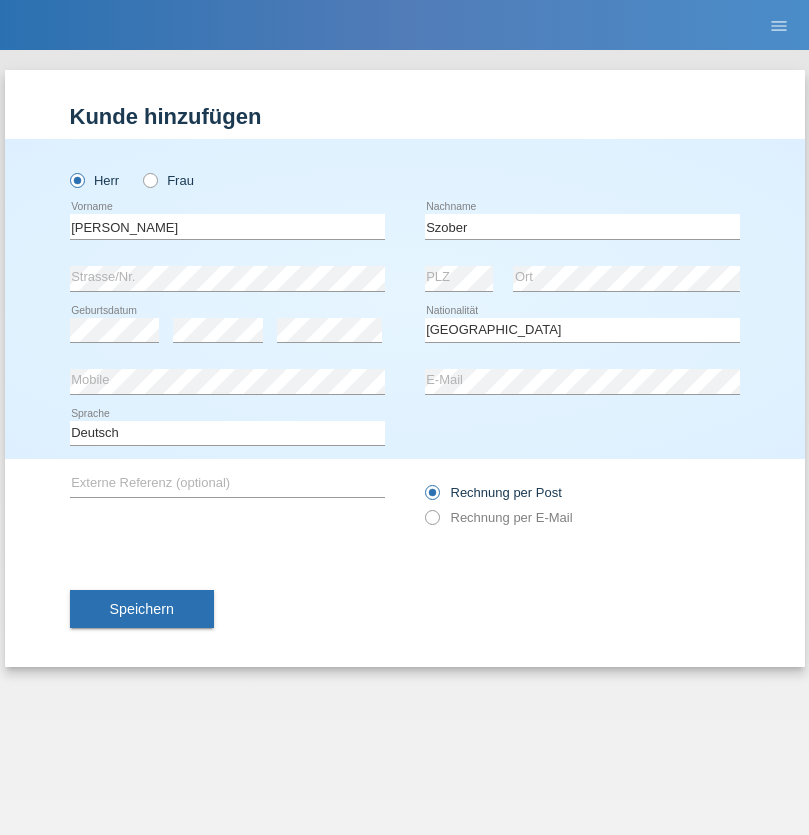 select on "C" 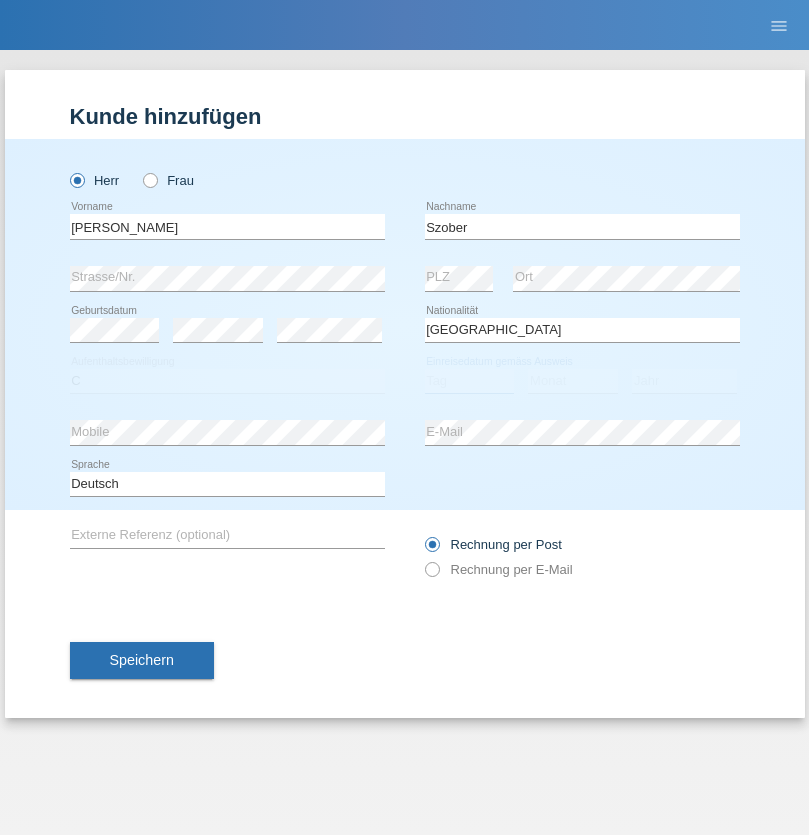 select on "01" 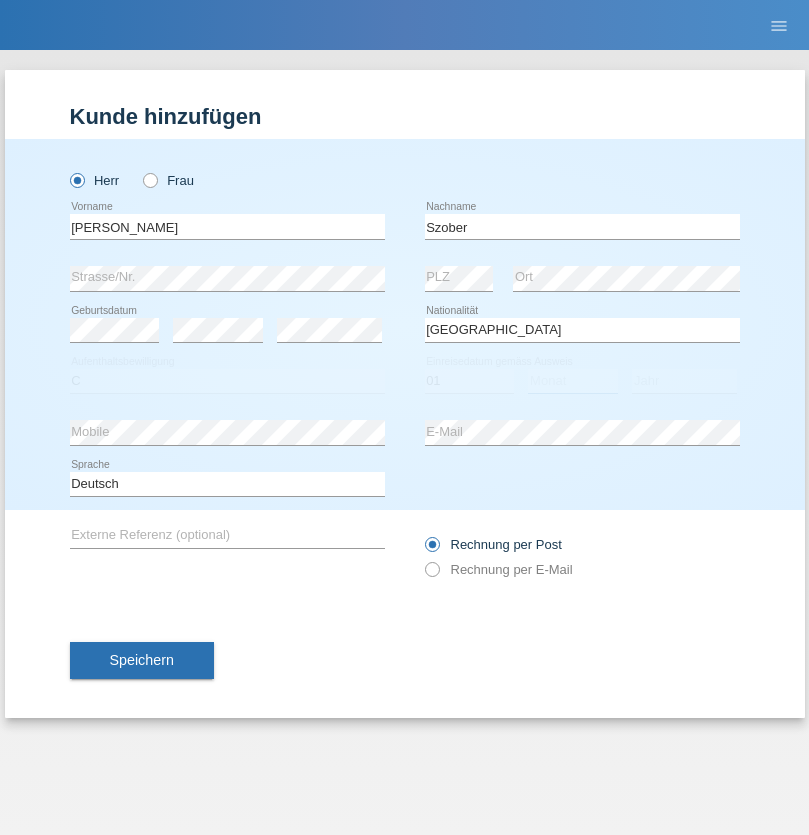 select on "05" 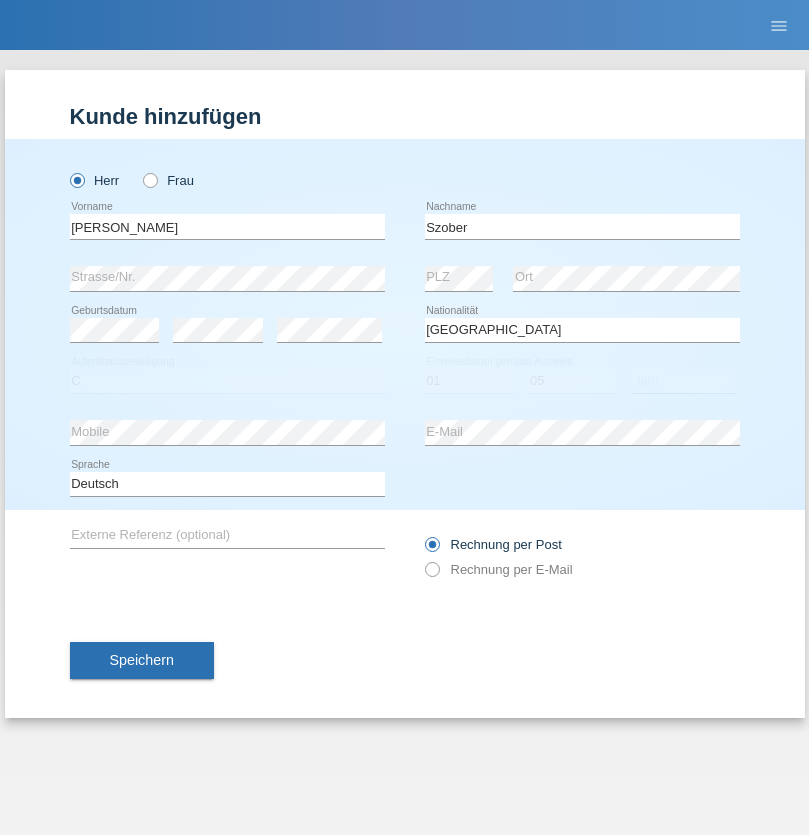 select on "2021" 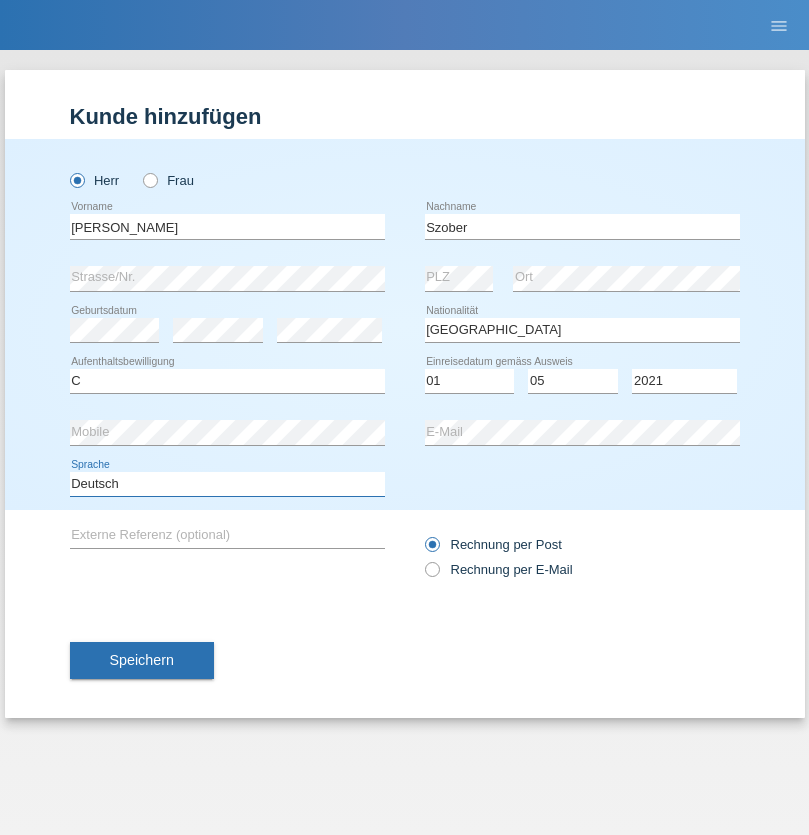 select on "en" 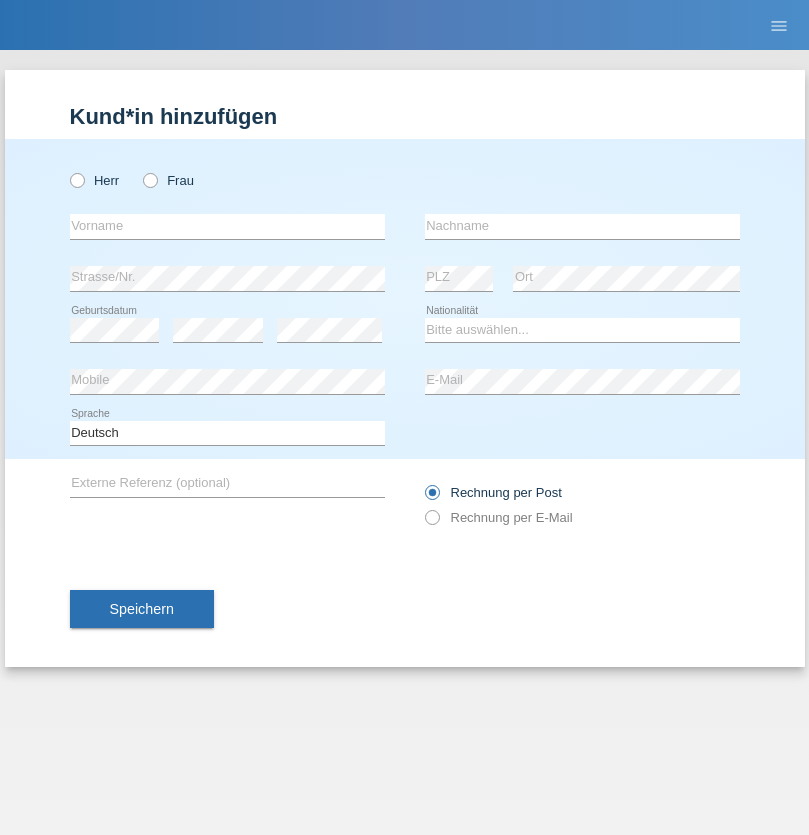 scroll, scrollTop: 0, scrollLeft: 0, axis: both 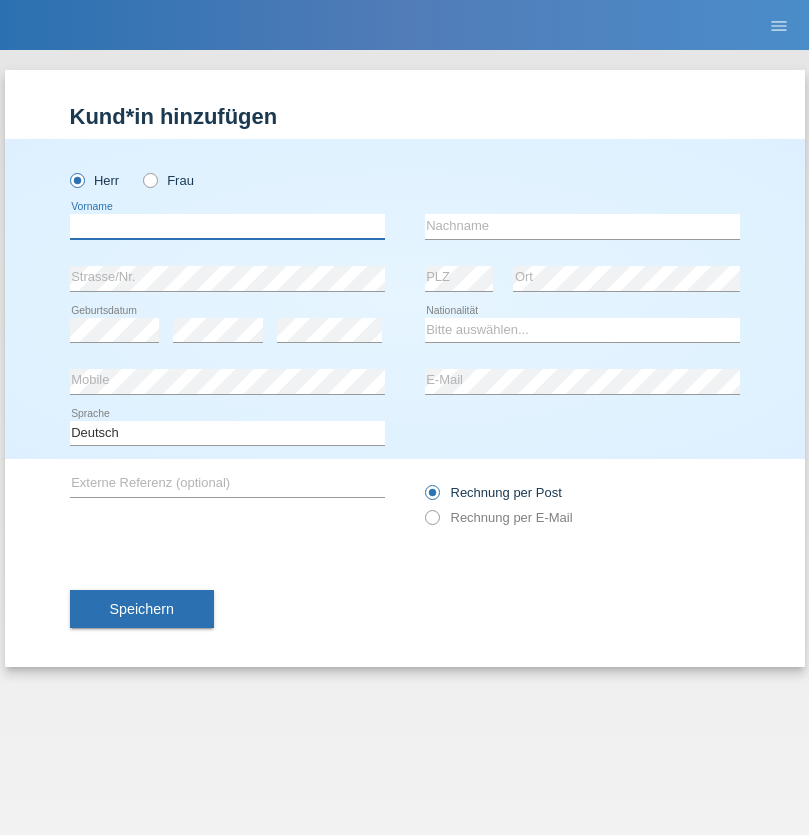 click at bounding box center [227, 226] 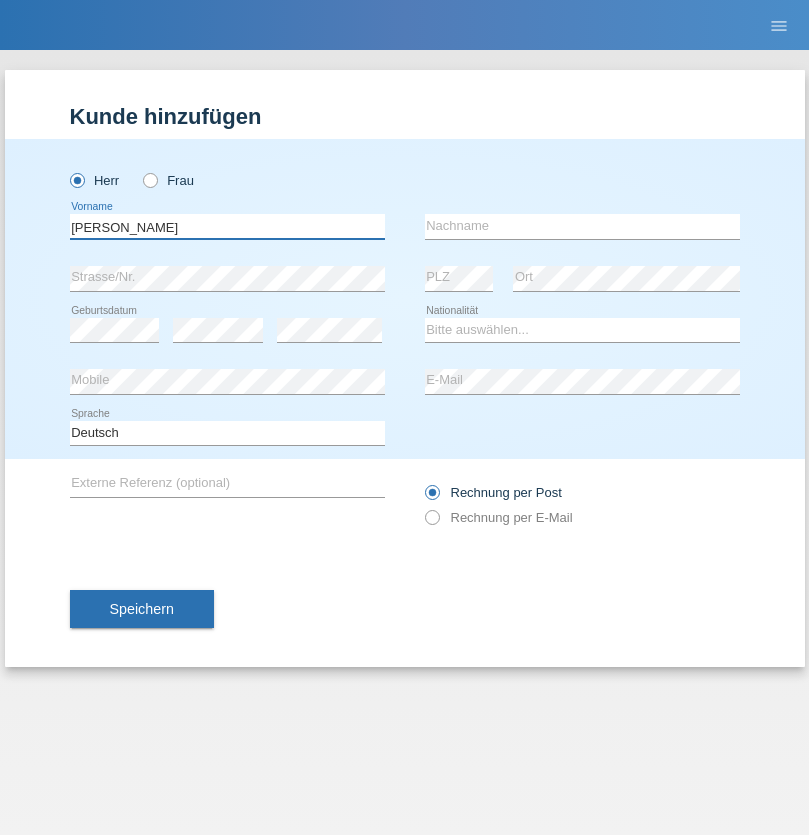 type on "[PERSON_NAME]" 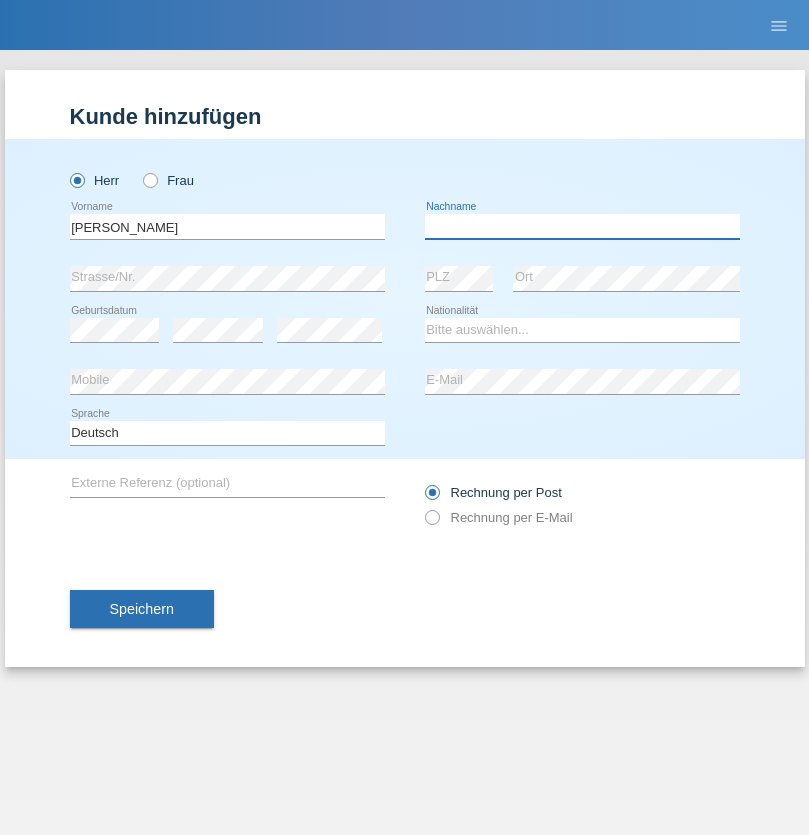 click at bounding box center (582, 226) 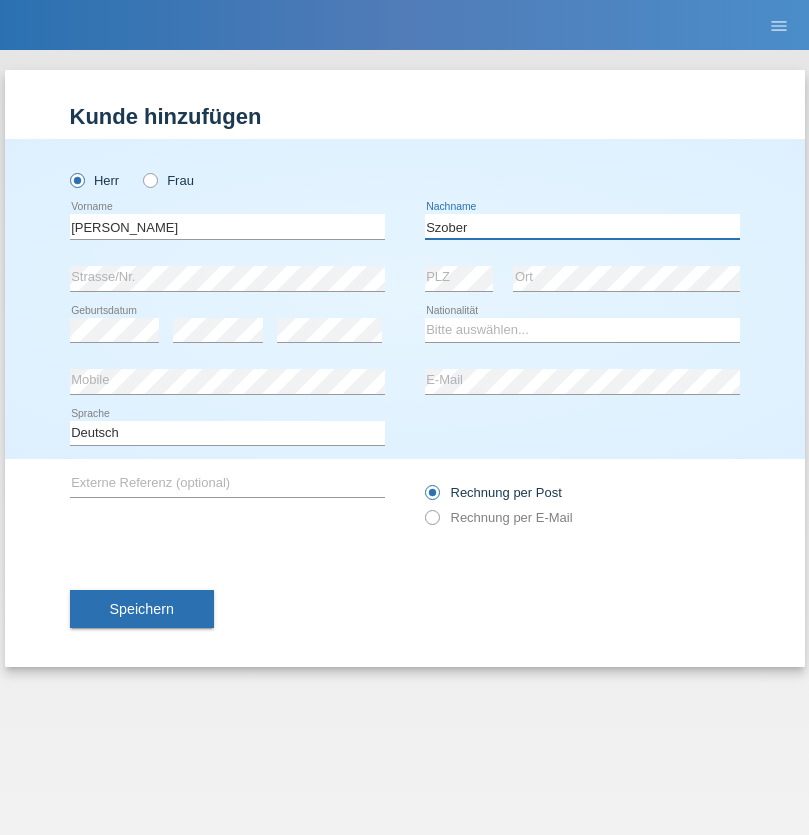 type on "Szober" 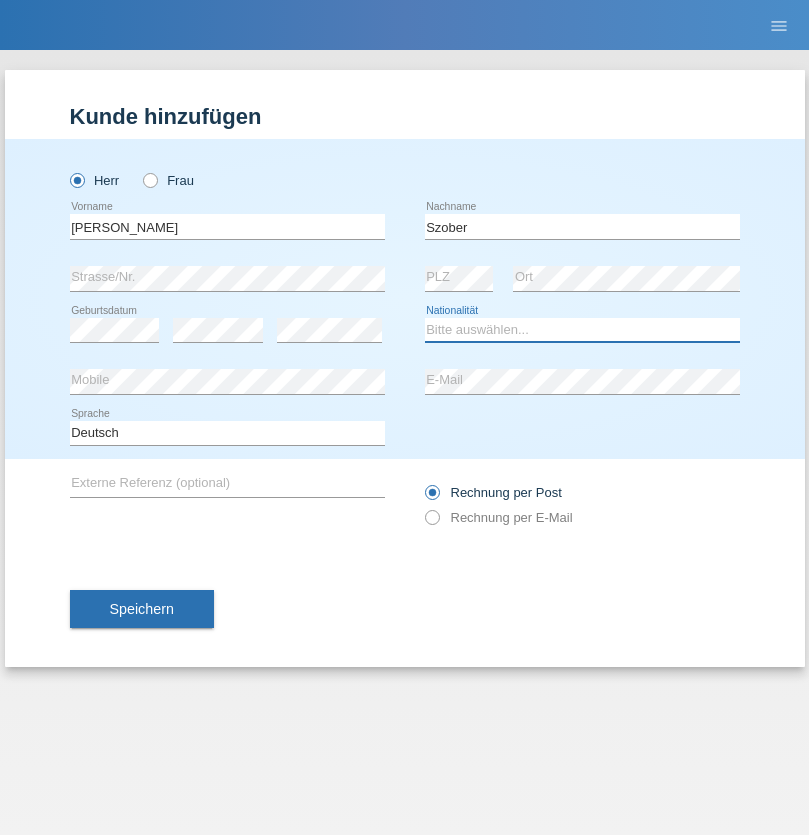 select on "PL" 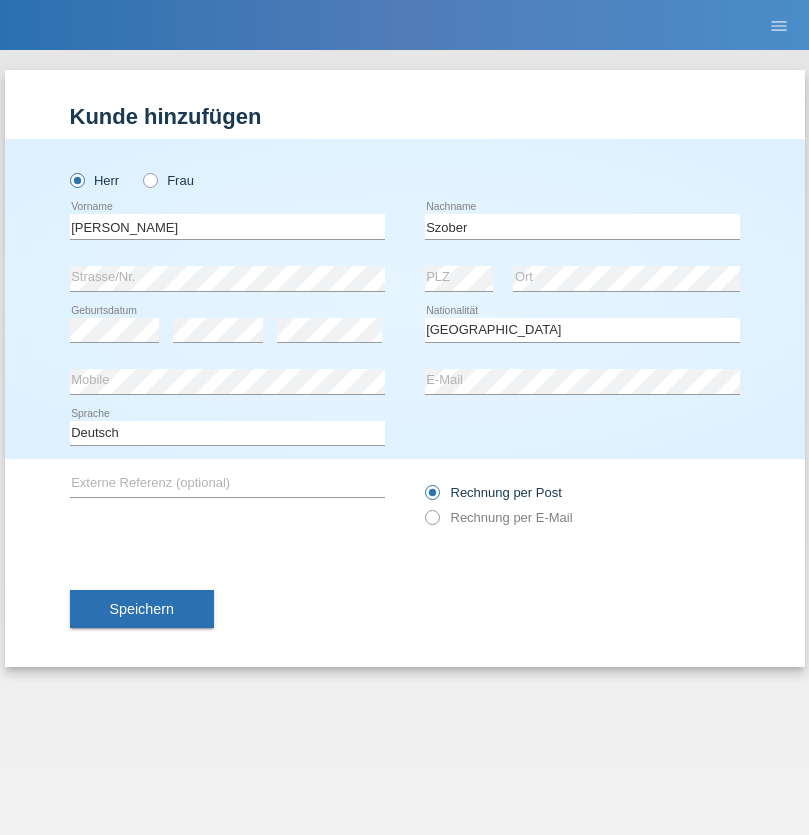 select on "C" 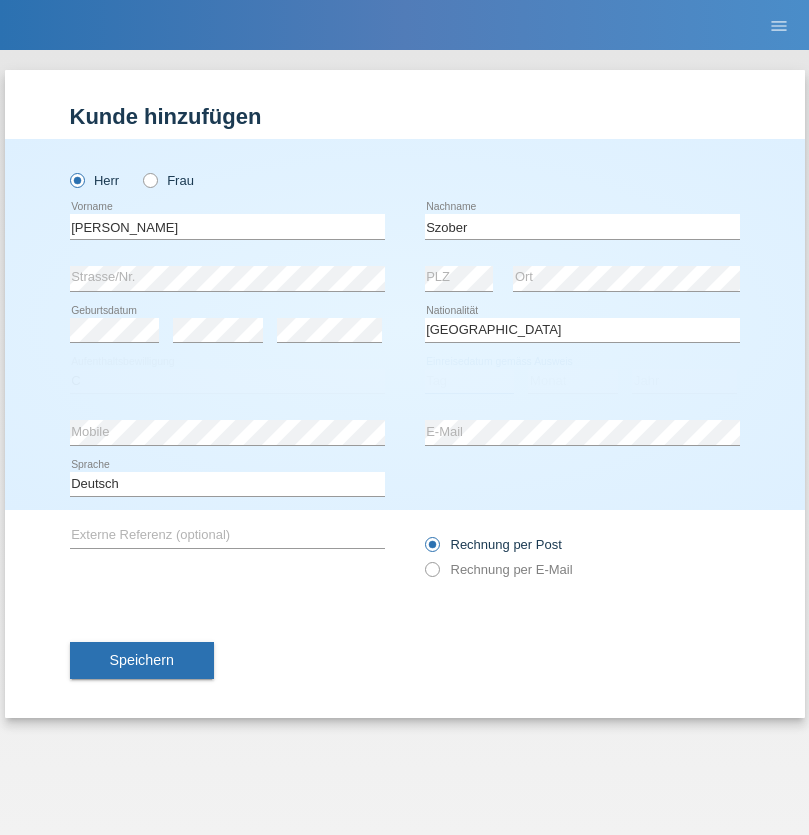 select on "01" 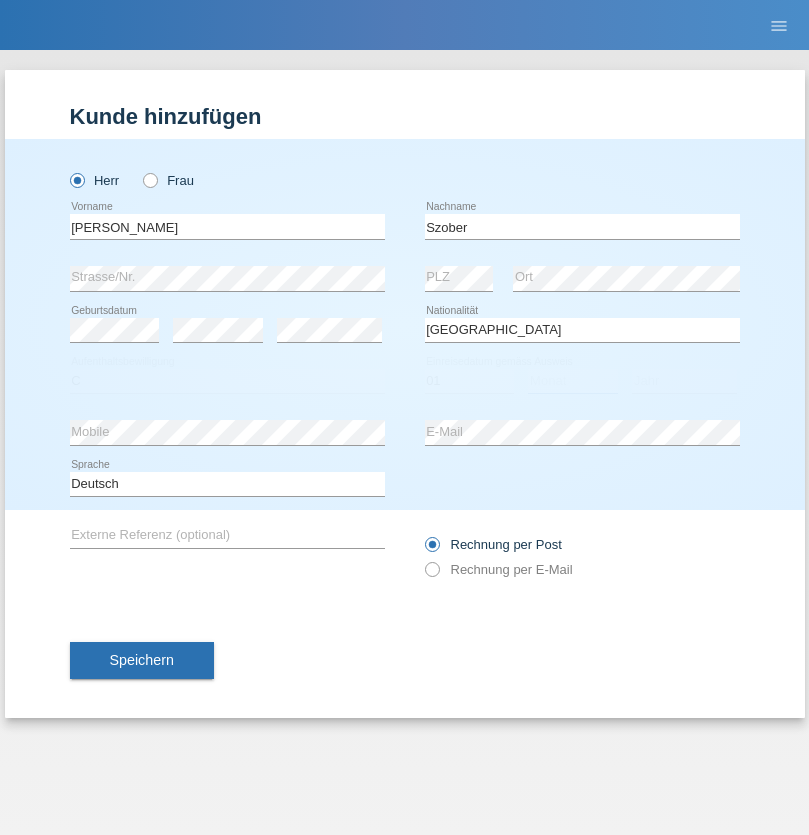 select on "05" 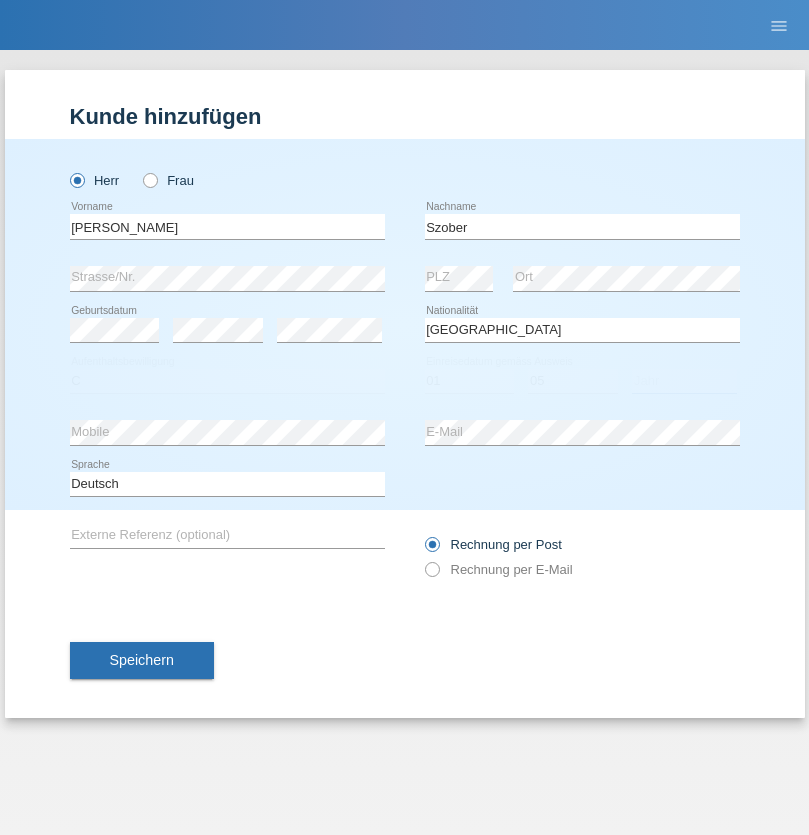 select on "2021" 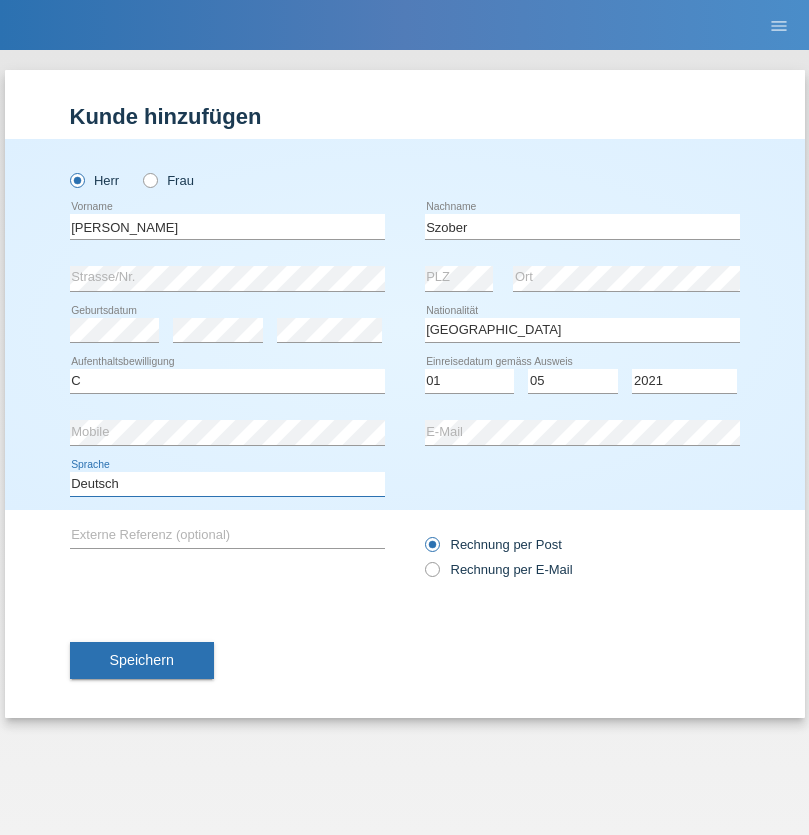 select on "en" 